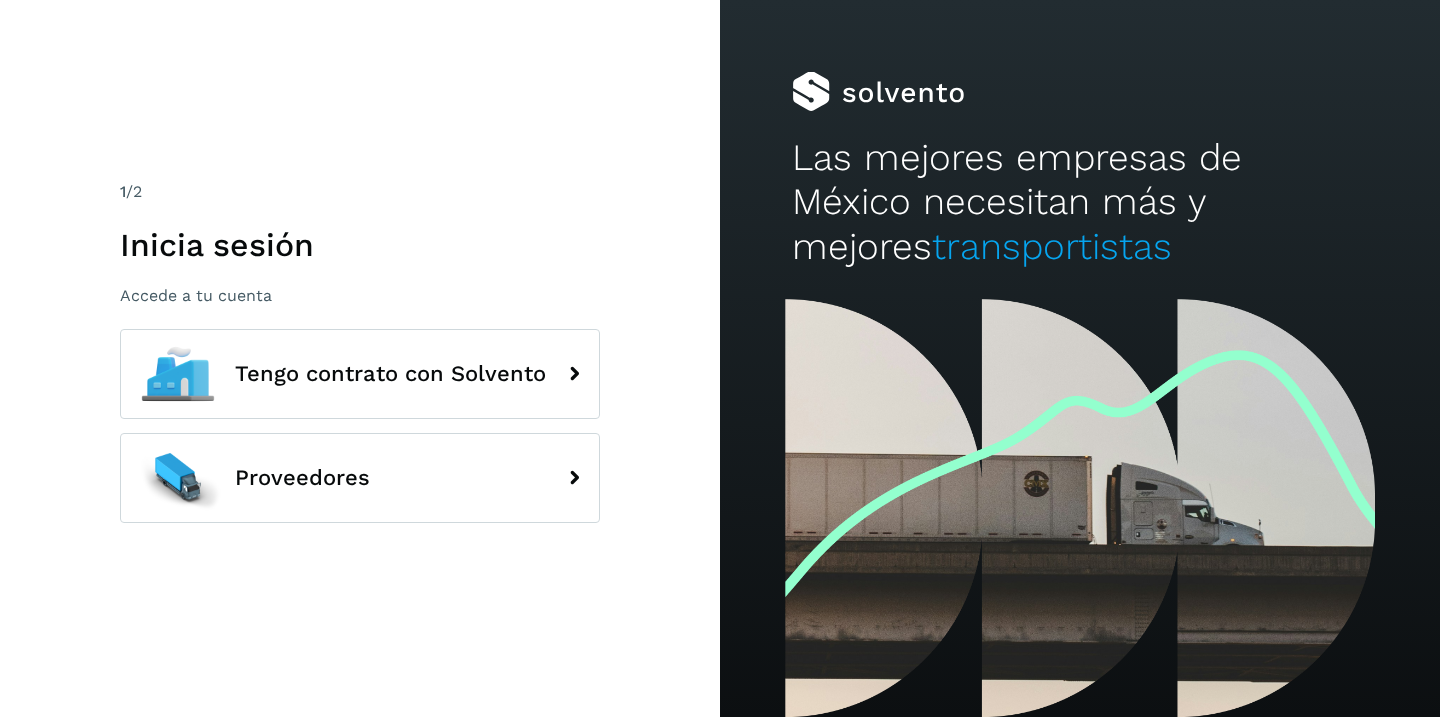scroll, scrollTop: 0, scrollLeft: 0, axis: both 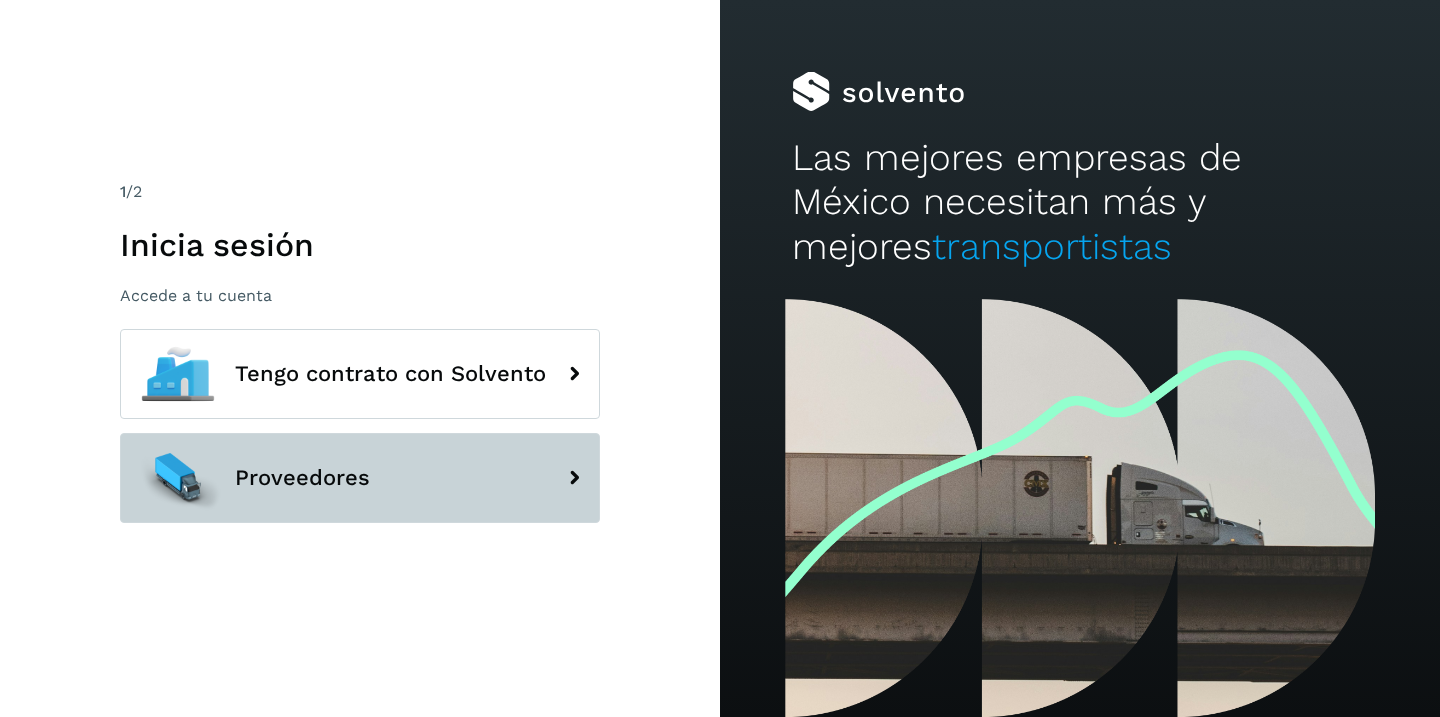 click on "Proveedores" 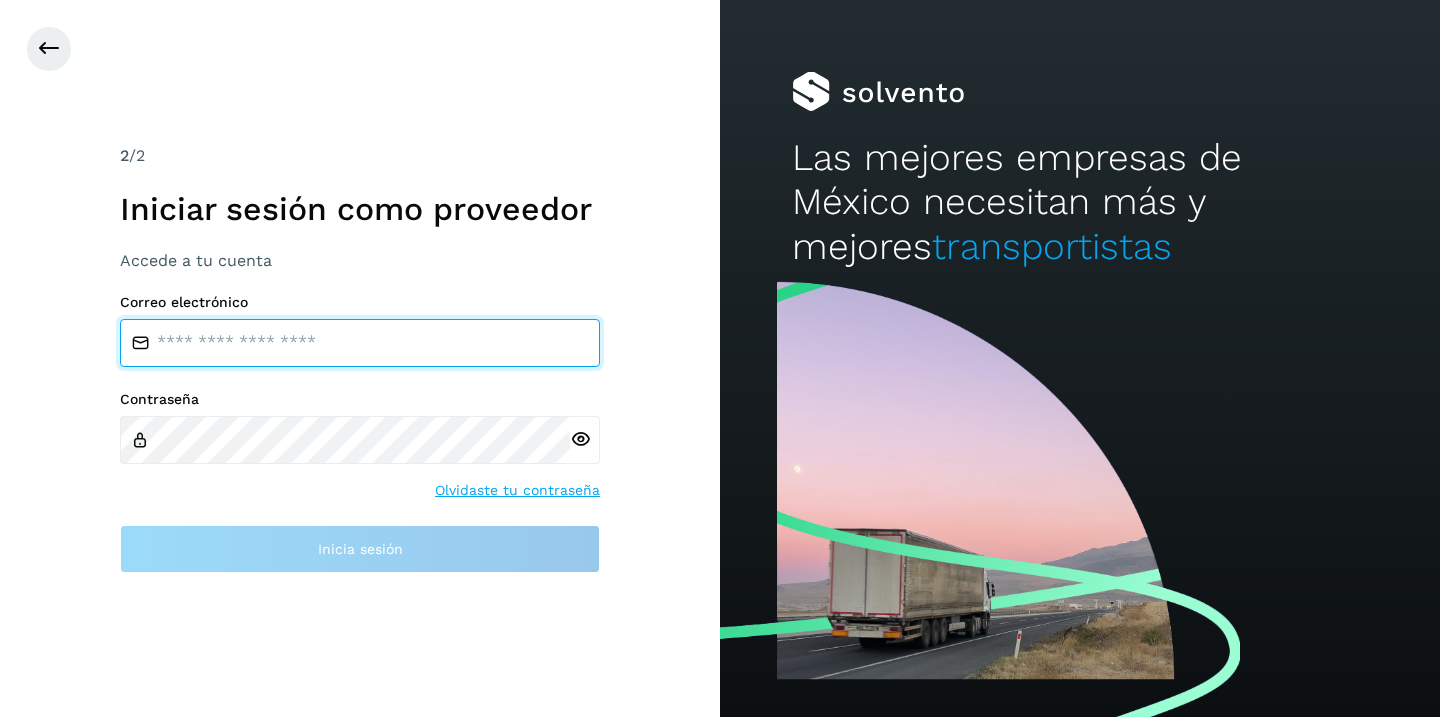 click at bounding box center [360, 343] 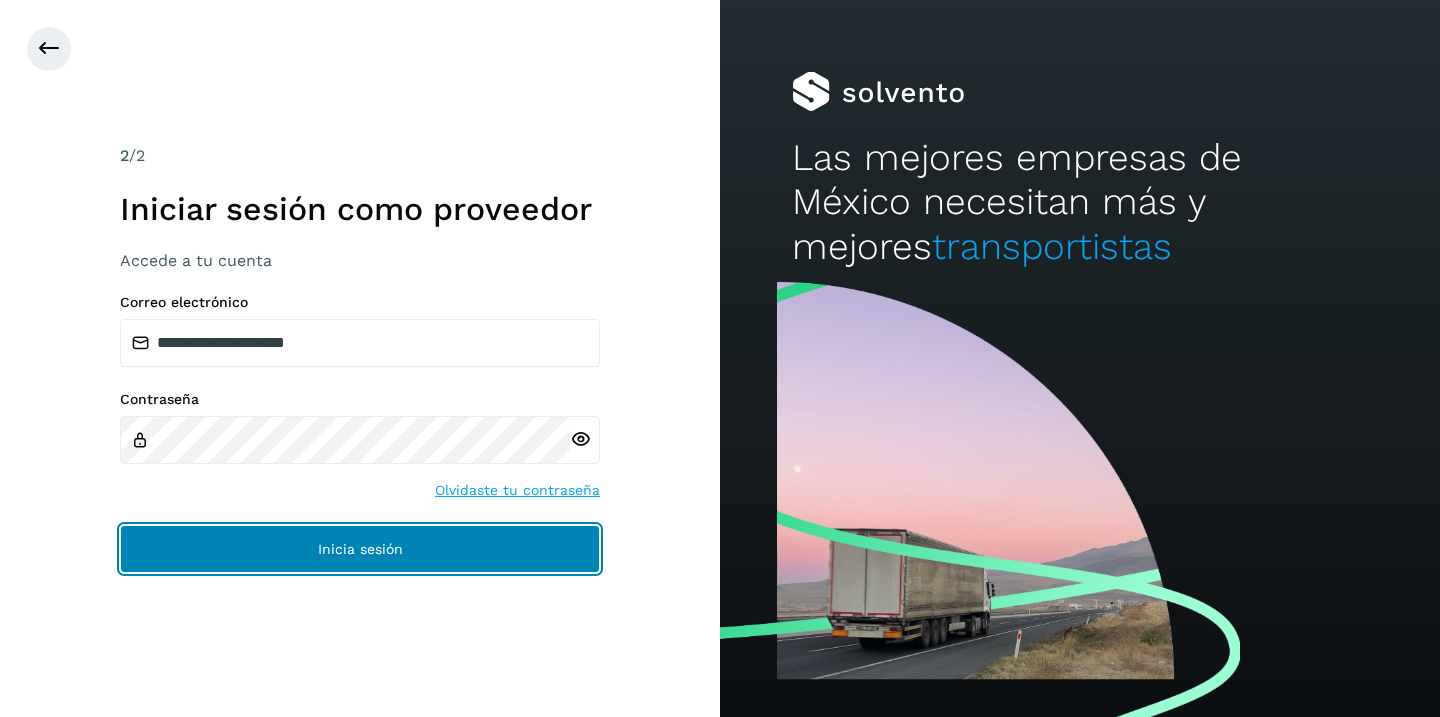 click on "Inicia sesión" at bounding box center [360, 549] 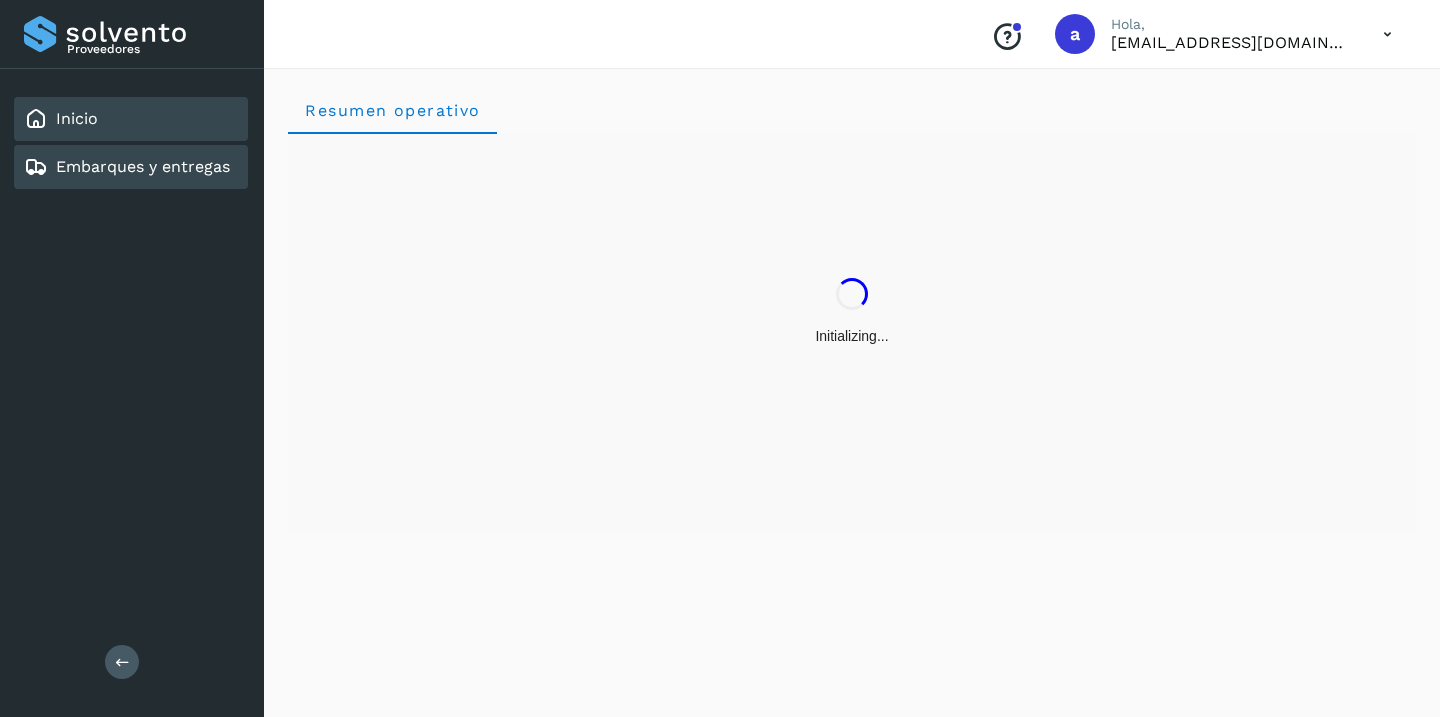click on "Embarques y entregas" at bounding box center [143, 166] 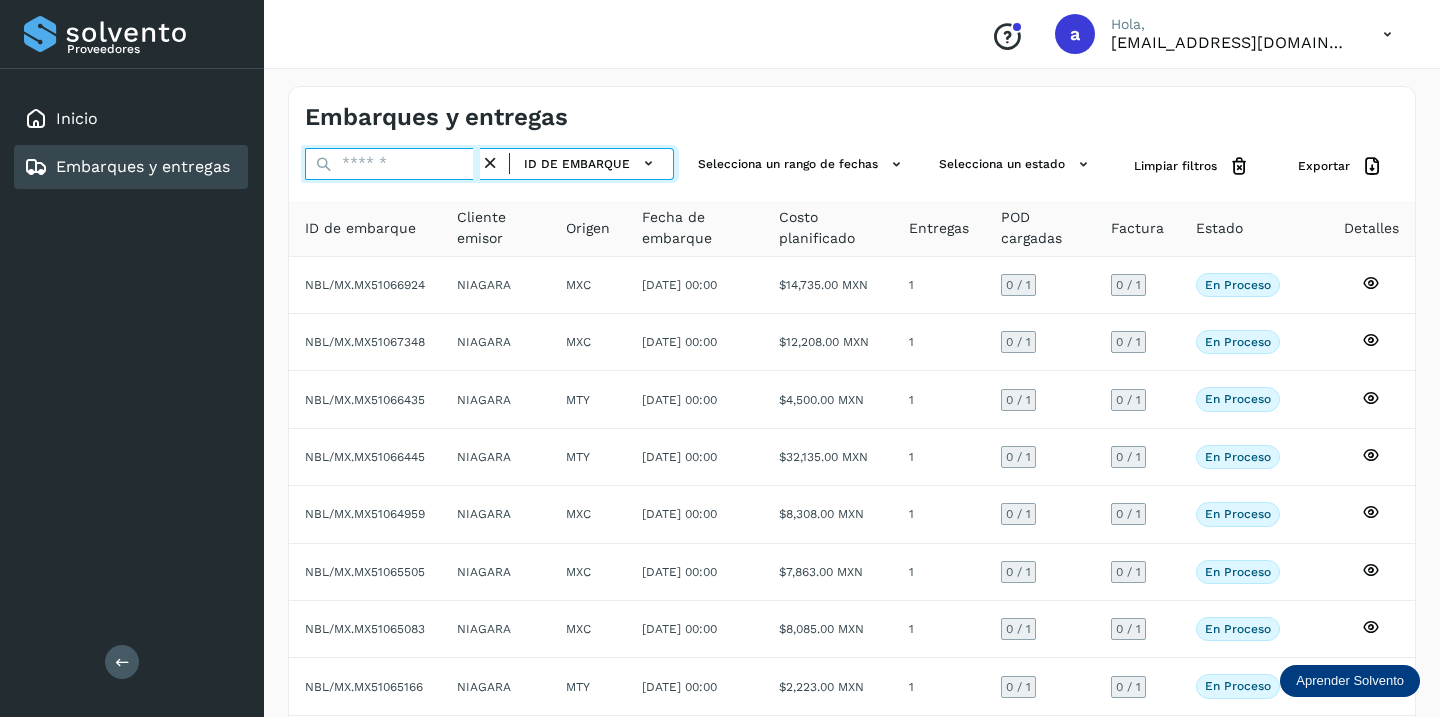 click at bounding box center (392, 164) 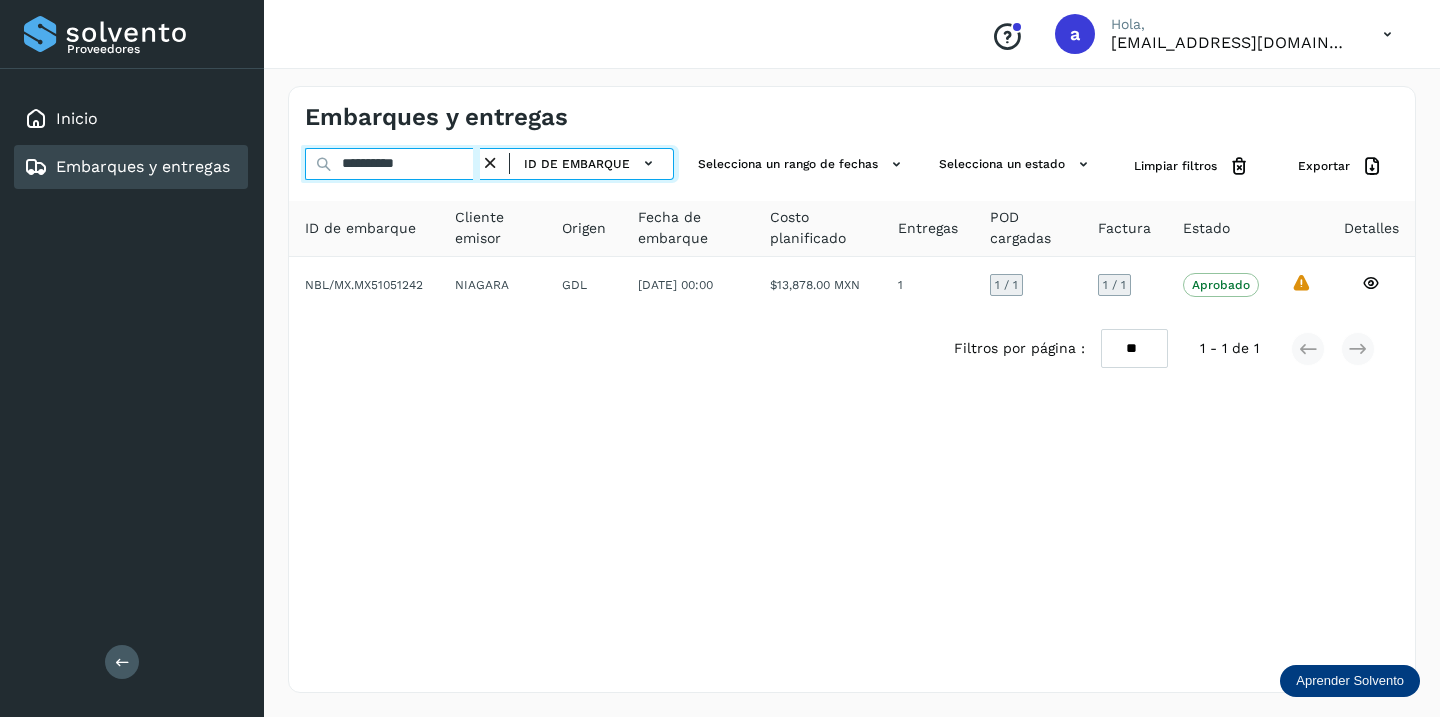 drag, startPoint x: 443, startPoint y: 166, endPoint x: 164, endPoint y: 183, distance: 279.51746 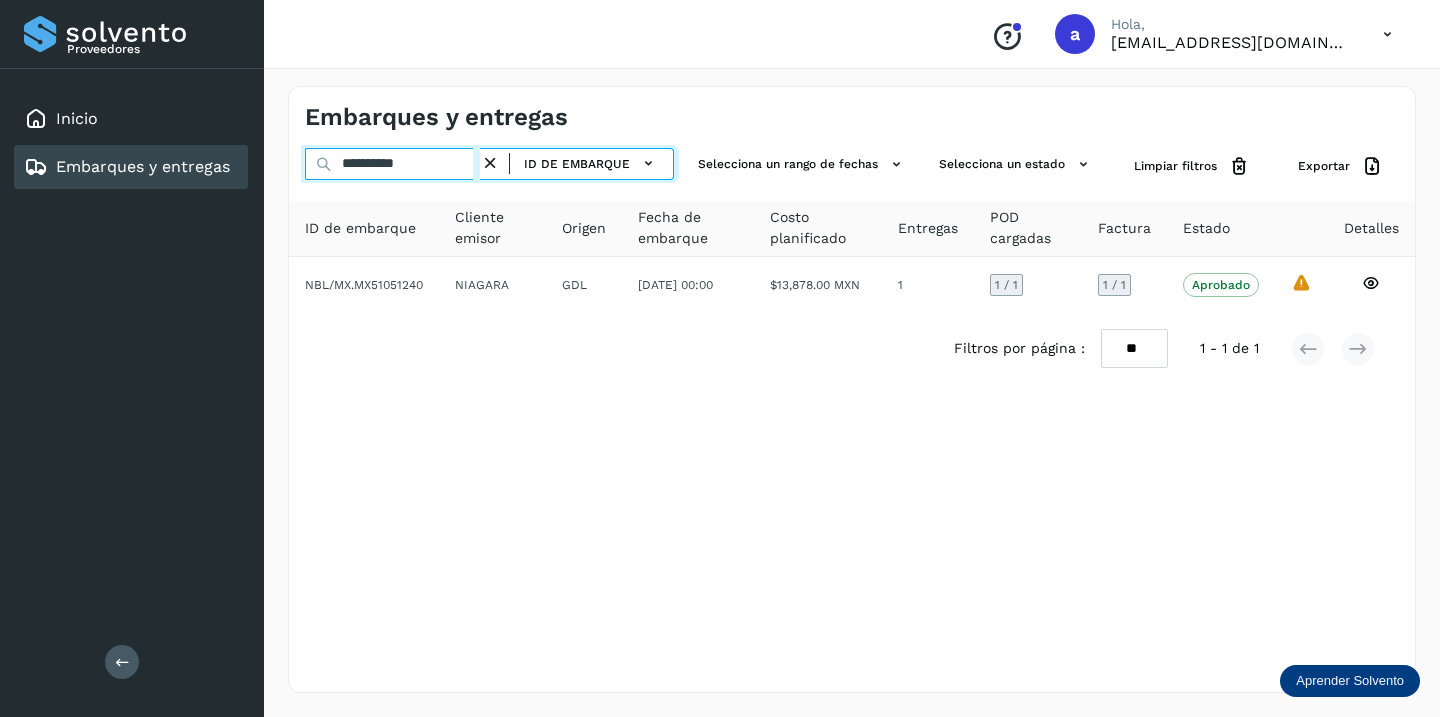 drag, startPoint x: 455, startPoint y: 170, endPoint x: 245, endPoint y: 168, distance: 210.00952 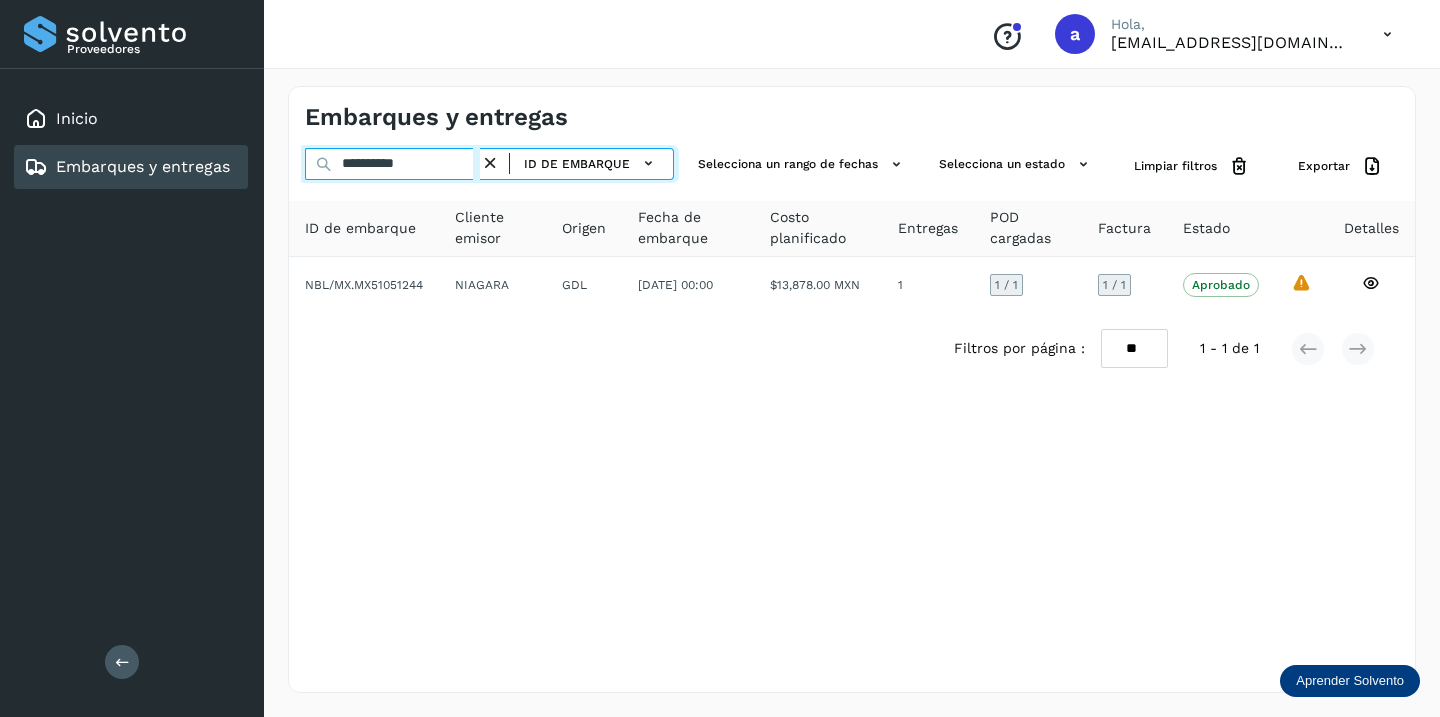 drag, startPoint x: 448, startPoint y: 168, endPoint x: 262, endPoint y: 169, distance: 186.00269 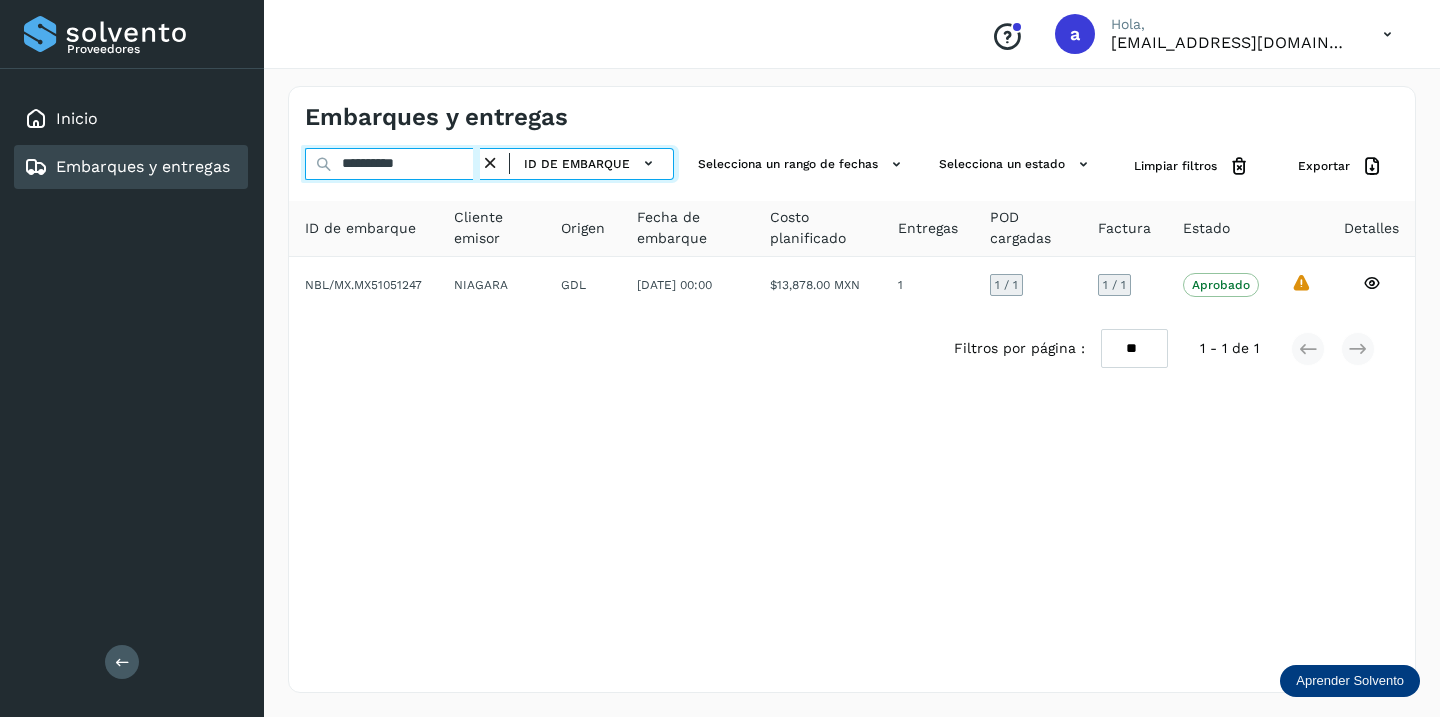drag, startPoint x: 439, startPoint y: 164, endPoint x: 275, endPoint y: 148, distance: 164.77864 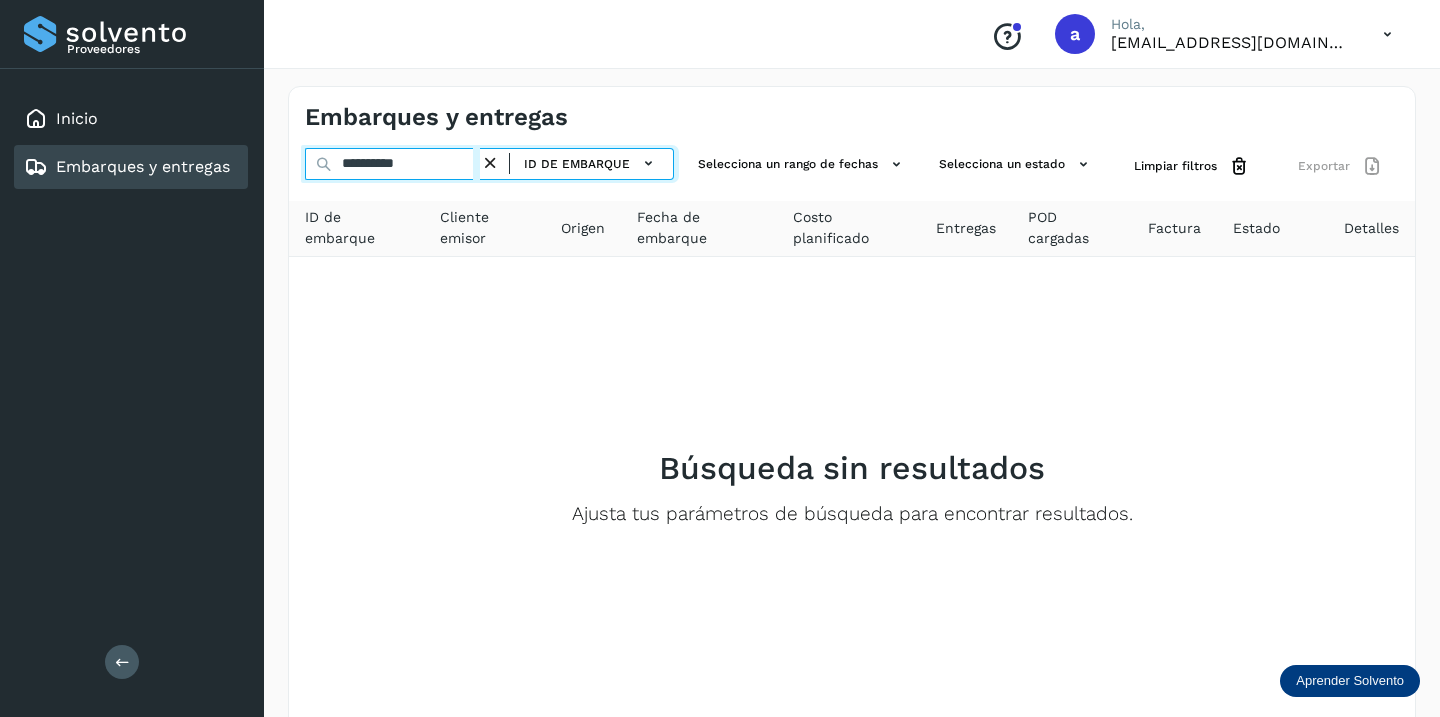 drag, startPoint x: 430, startPoint y: 166, endPoint x: 243, endPoint y: 157, distance: 187.21645 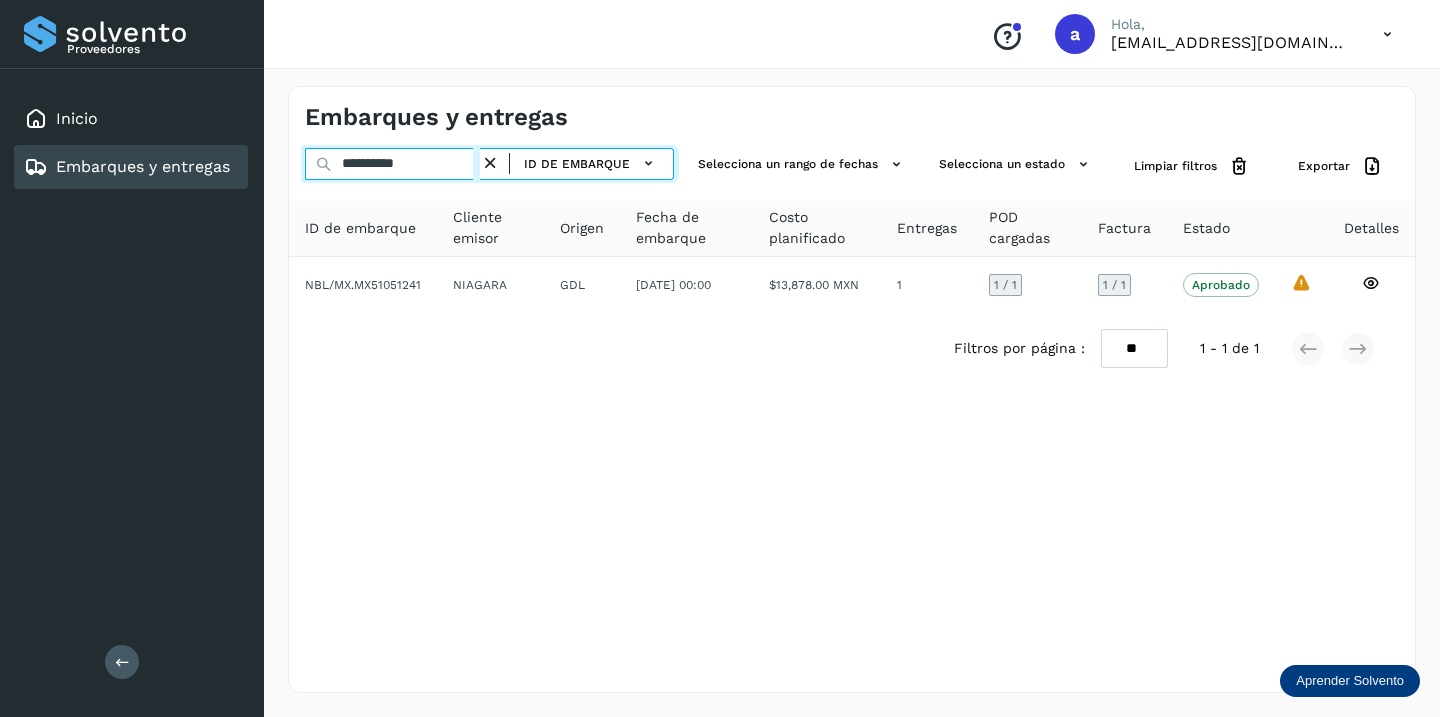 drag, startPoint x: 423, startPoint y: 166, endPoint x: 236, endPoint y: 171, distance: 187.06683 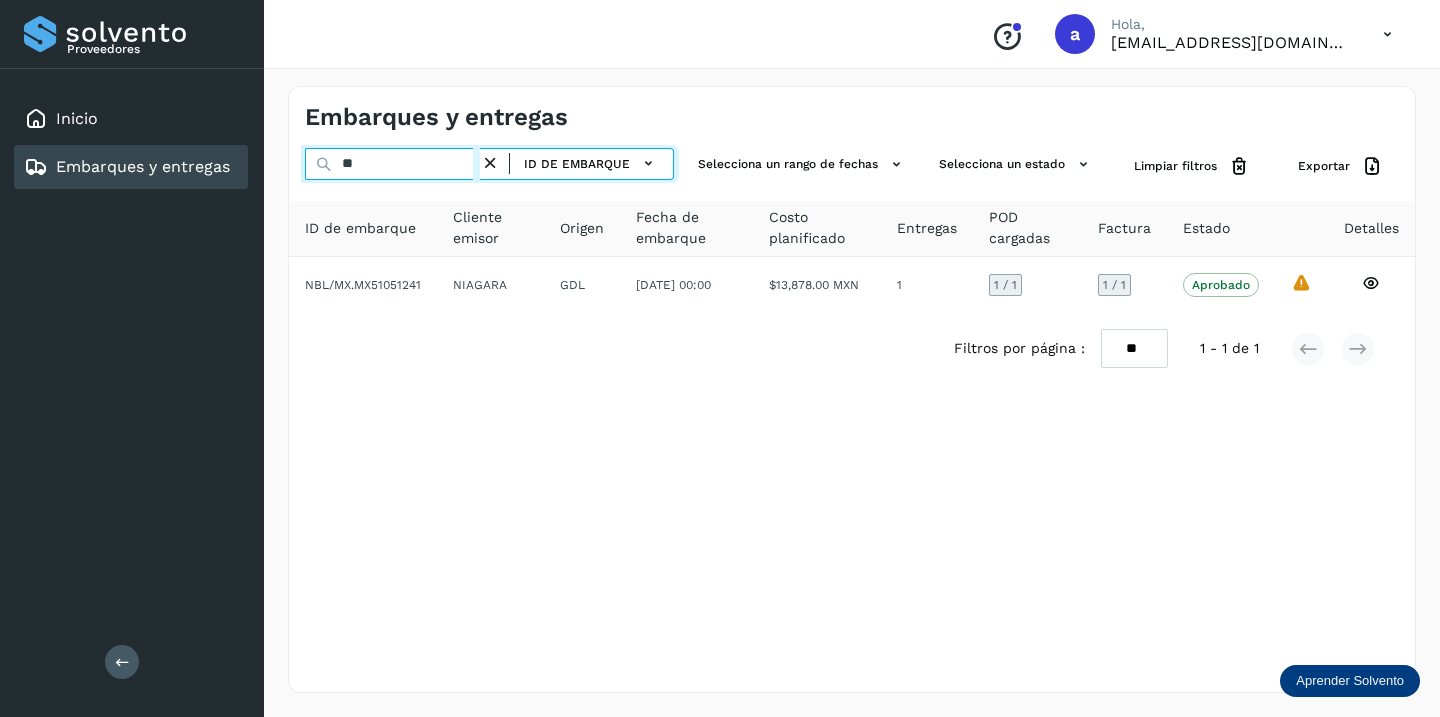 type on "*" 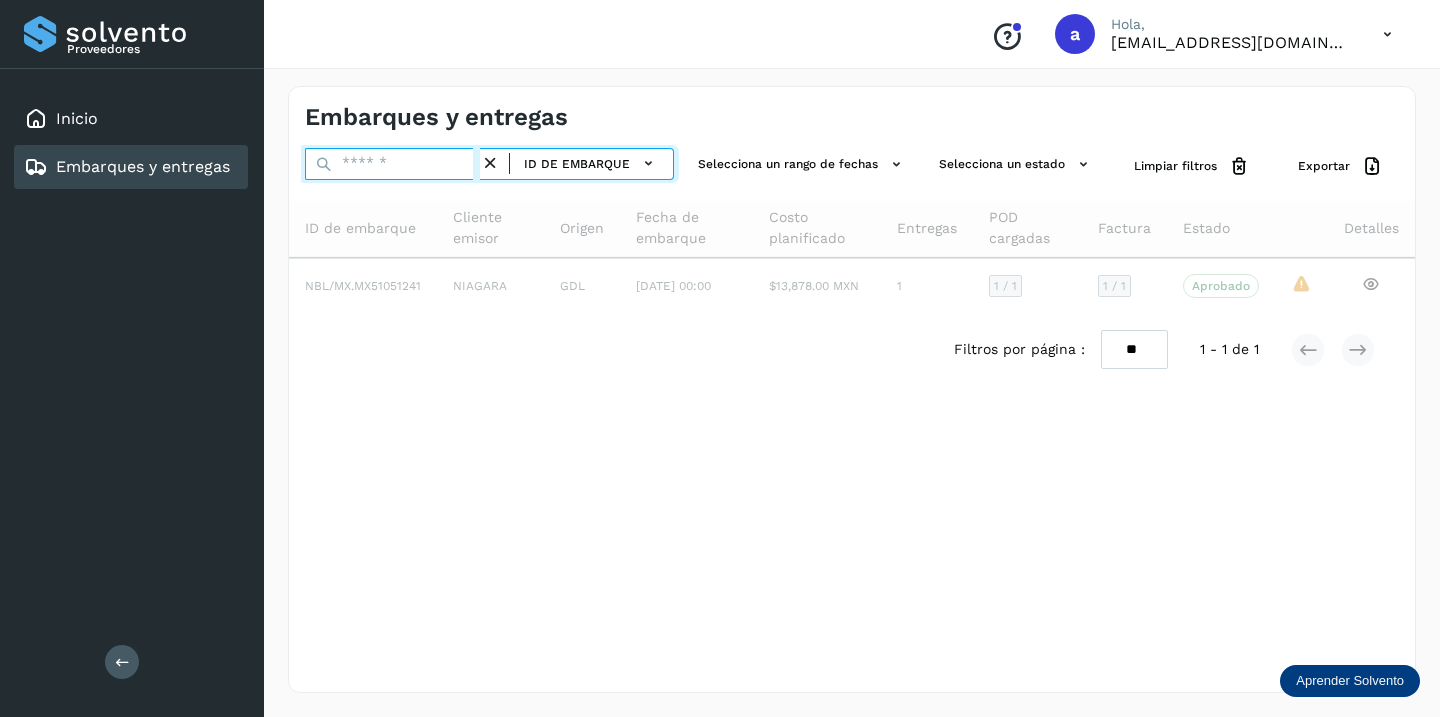 paste on "**********" 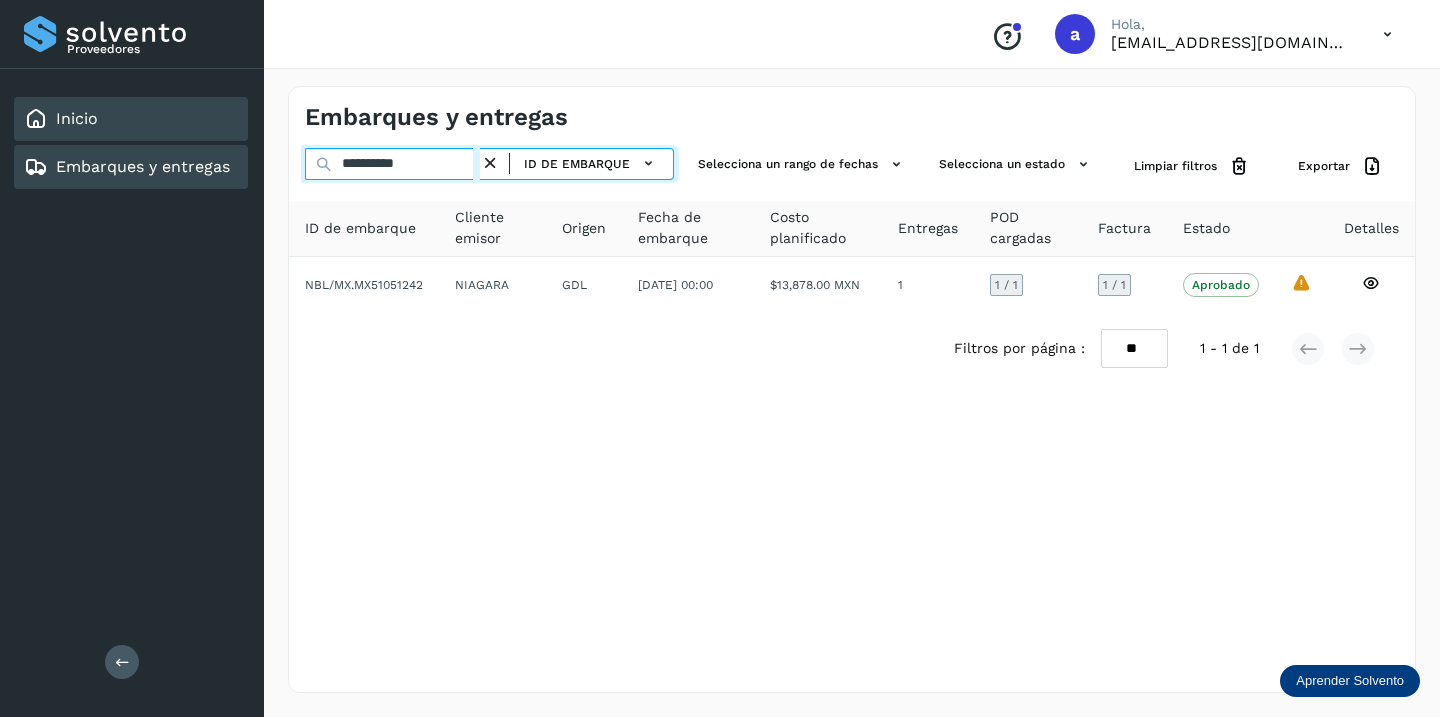 drag, startPoint x: 443, startPoint y: 160, endPoint x: 202, endPoint y: 132, distance: 242.62111 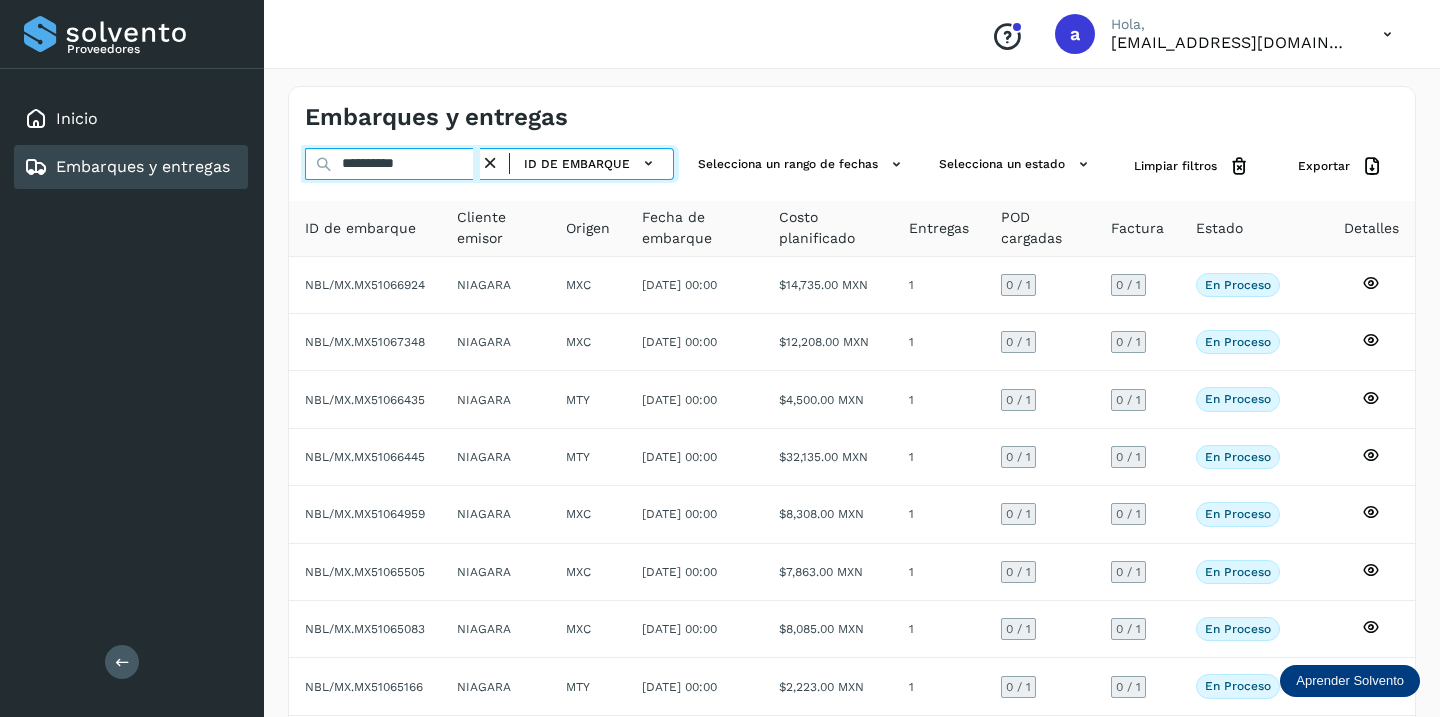 drag, startPoint x: 441, startPoint y: 170, endPoint x: 168, endPoint y: 144, distance: 274.2353 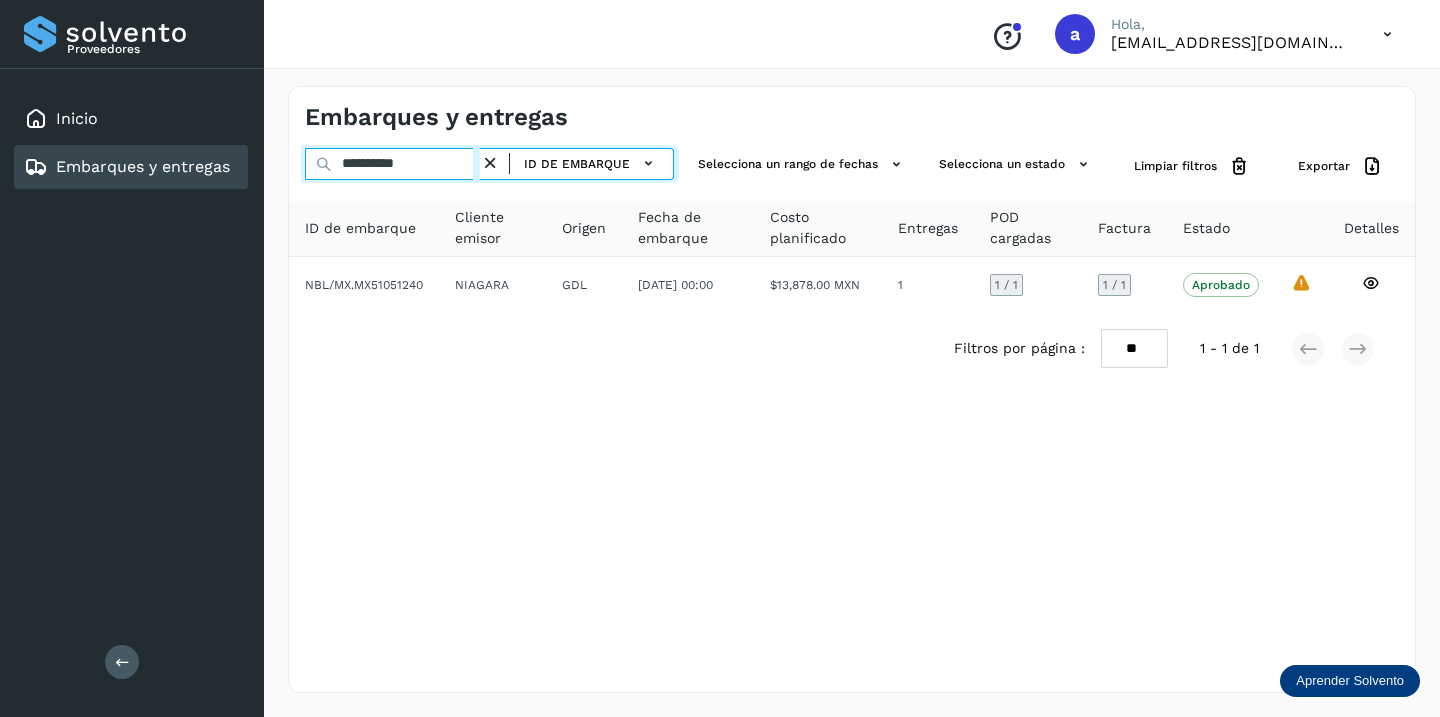 drag, startPoint x: 417, startPoint y: 157, endPoint x: 221, endPoint y: 165, distance: 196.1632 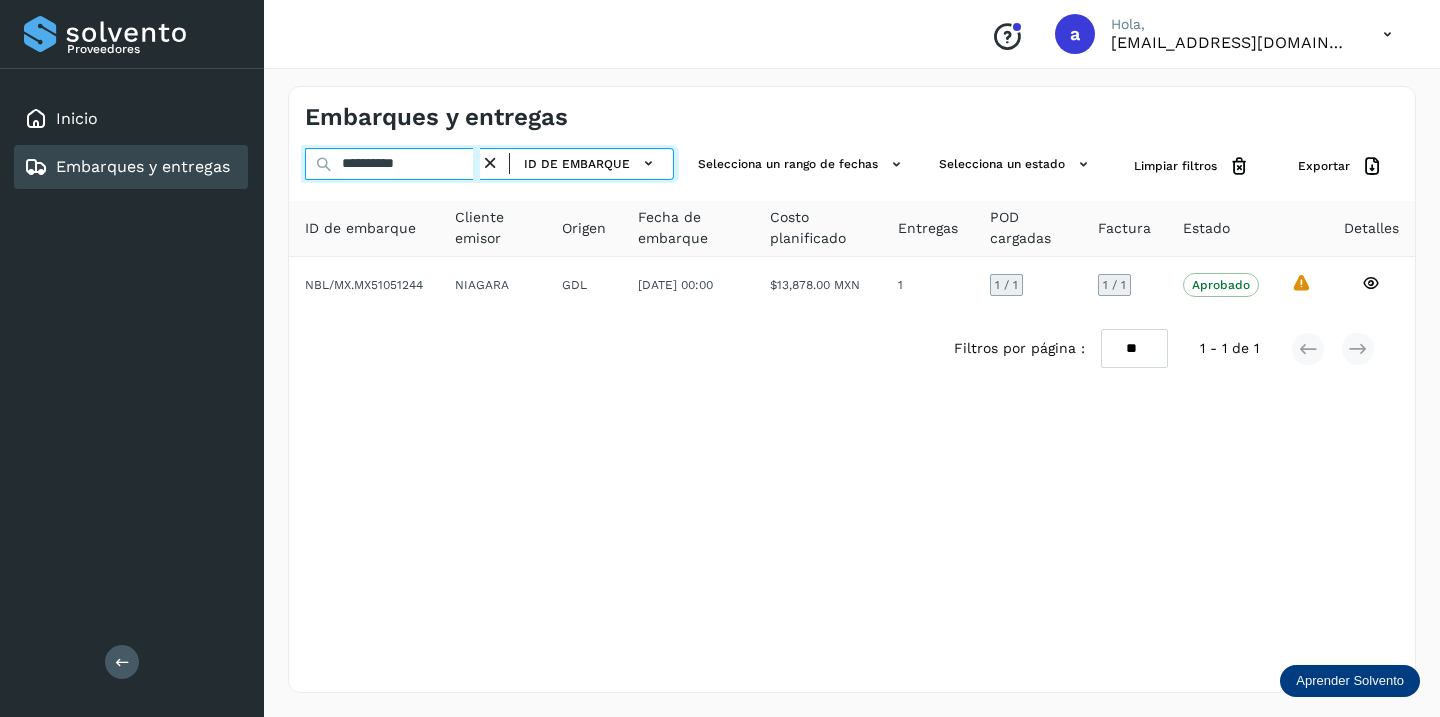 drag, startPoint x: 428, startPoint y: 161, endPoint x: 173, endPoint y: 163, distance: 255.00784 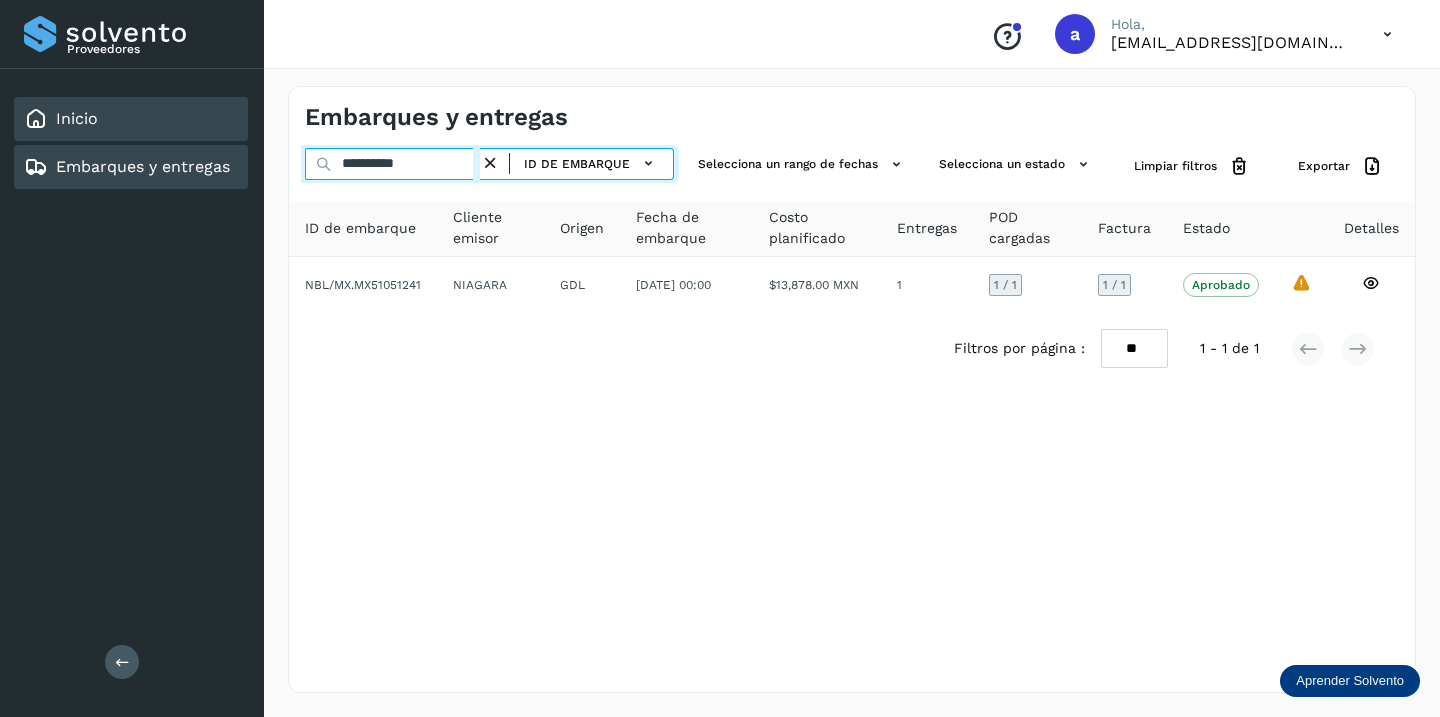 drag, startPoint x: 435, startPoint y: 158, endPoint x: 120, endPoint y: 112, distance: 318.341 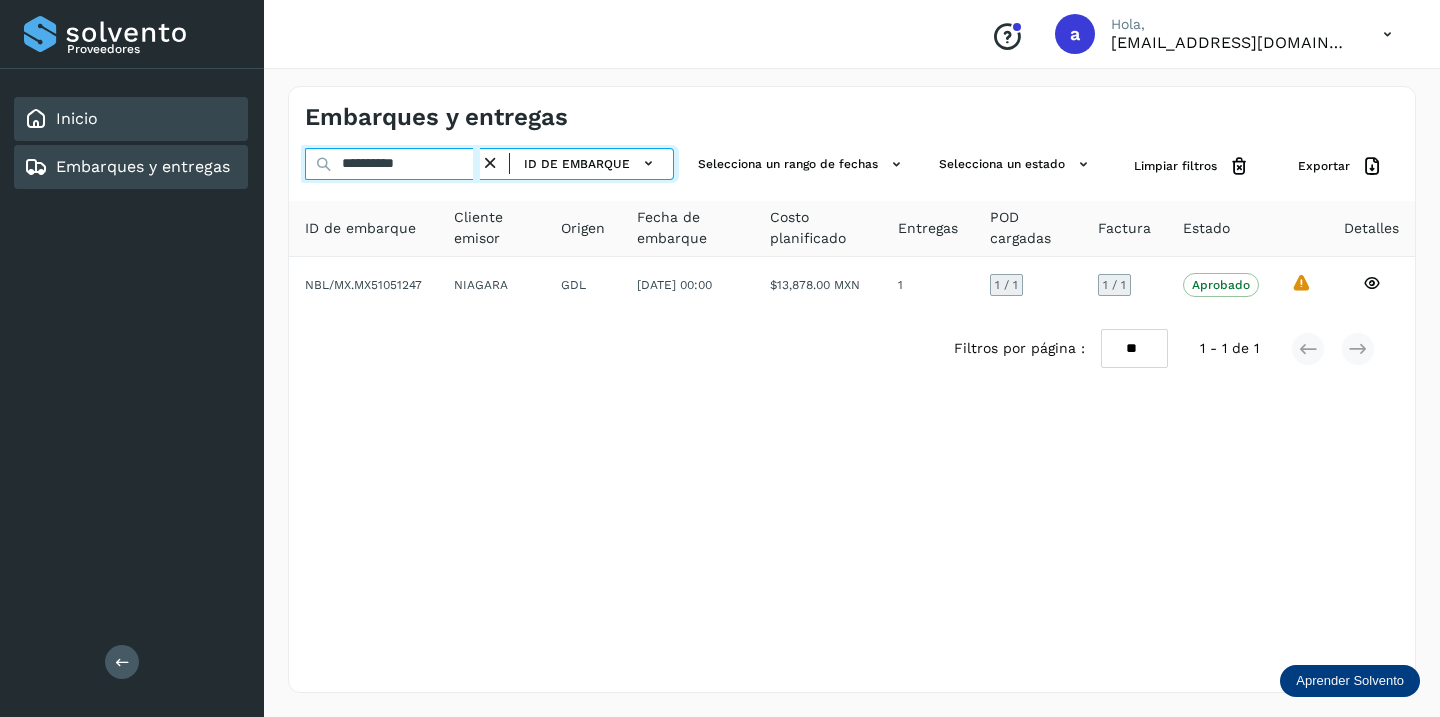 drag, startPoint x: 442, startPoint y: 152, endPoint x: 201, endPoint y: 124, distance: 242.62111 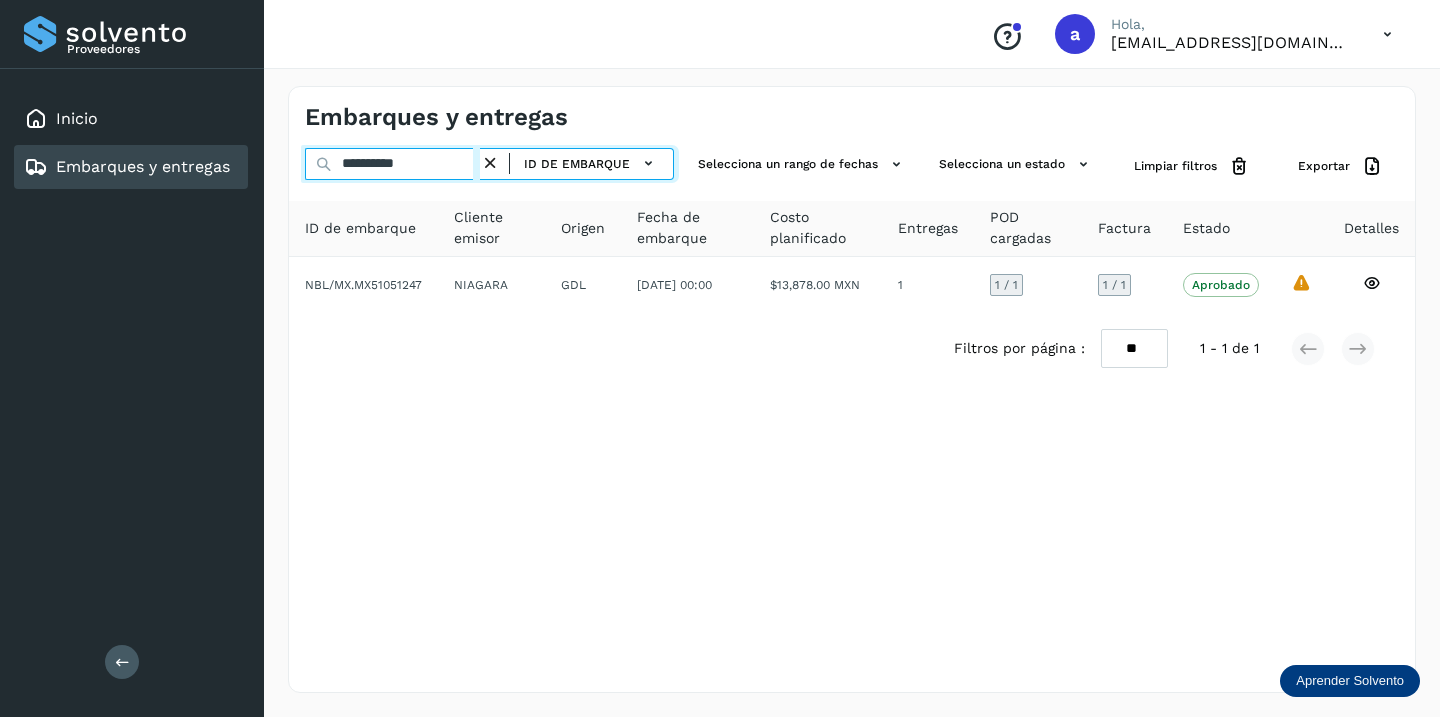 drag, startPoint x: 438, startPoint y: 162, endPoint x: 223, endPoint y: 156, distance: 215.08371 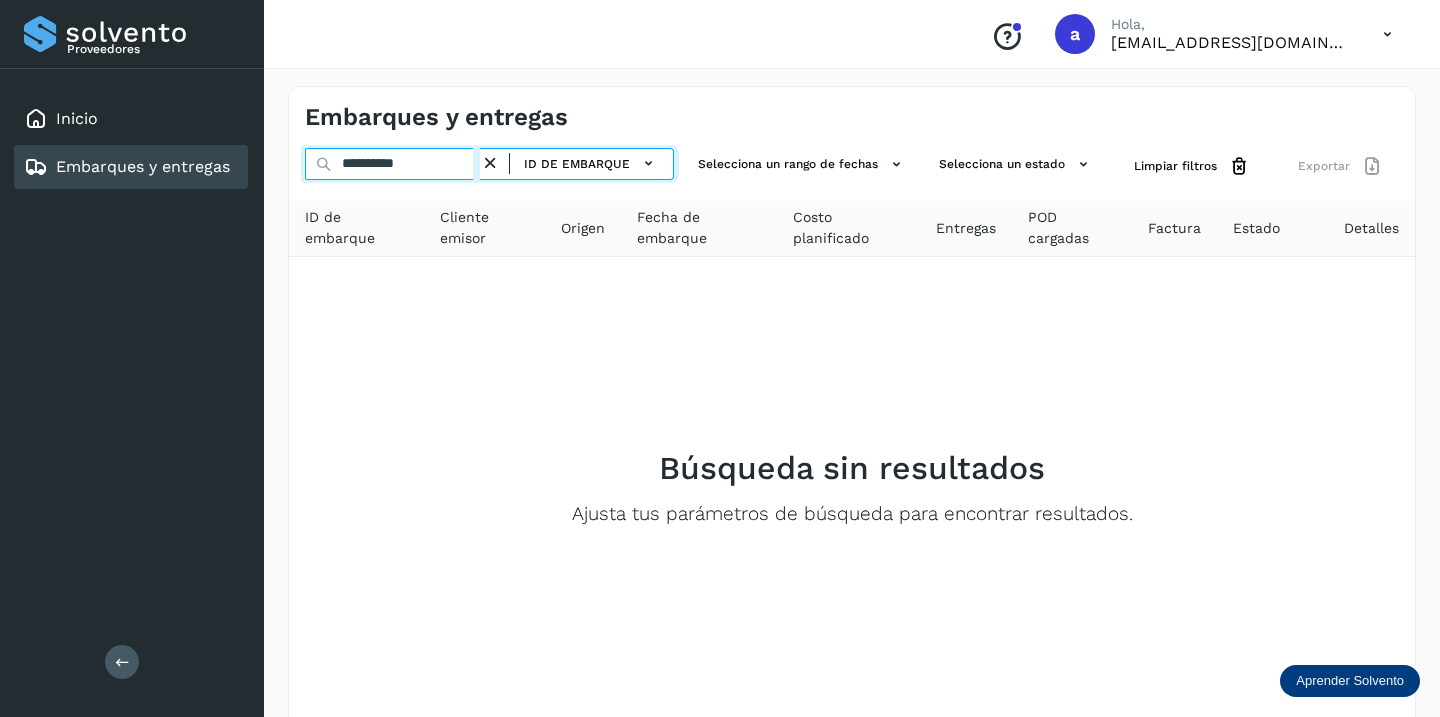 drag, startPoint x: 441, startPoint y: 158, endPoint x: 150, endPoint y: 164, distance: 291.06186 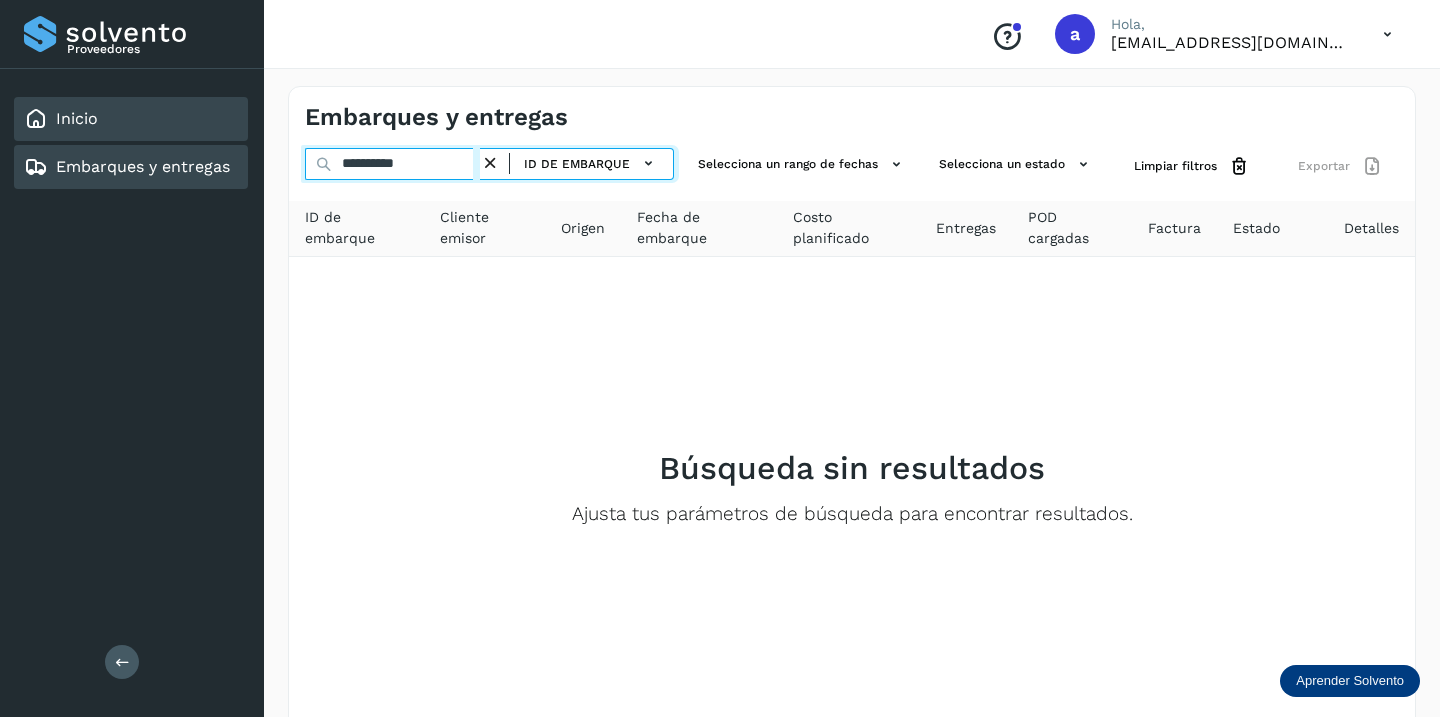 paste 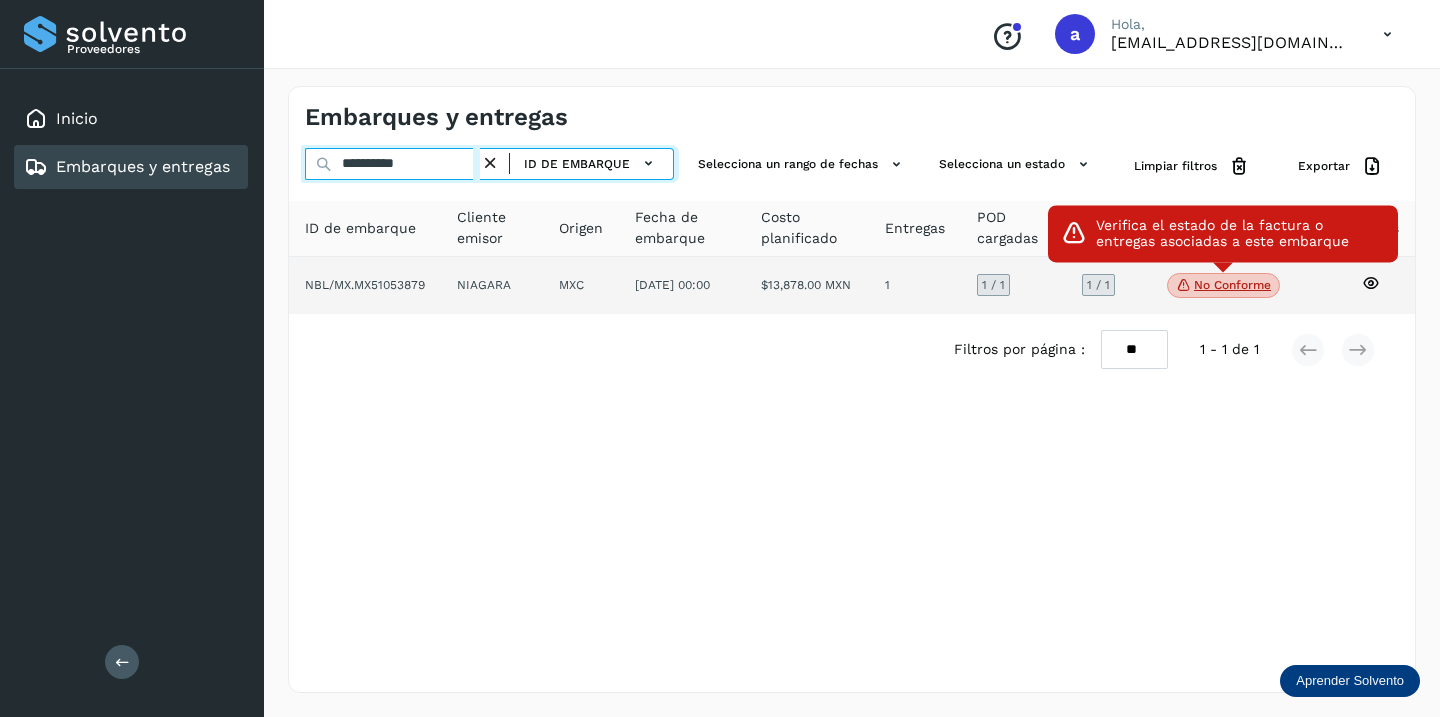 type on "**********" 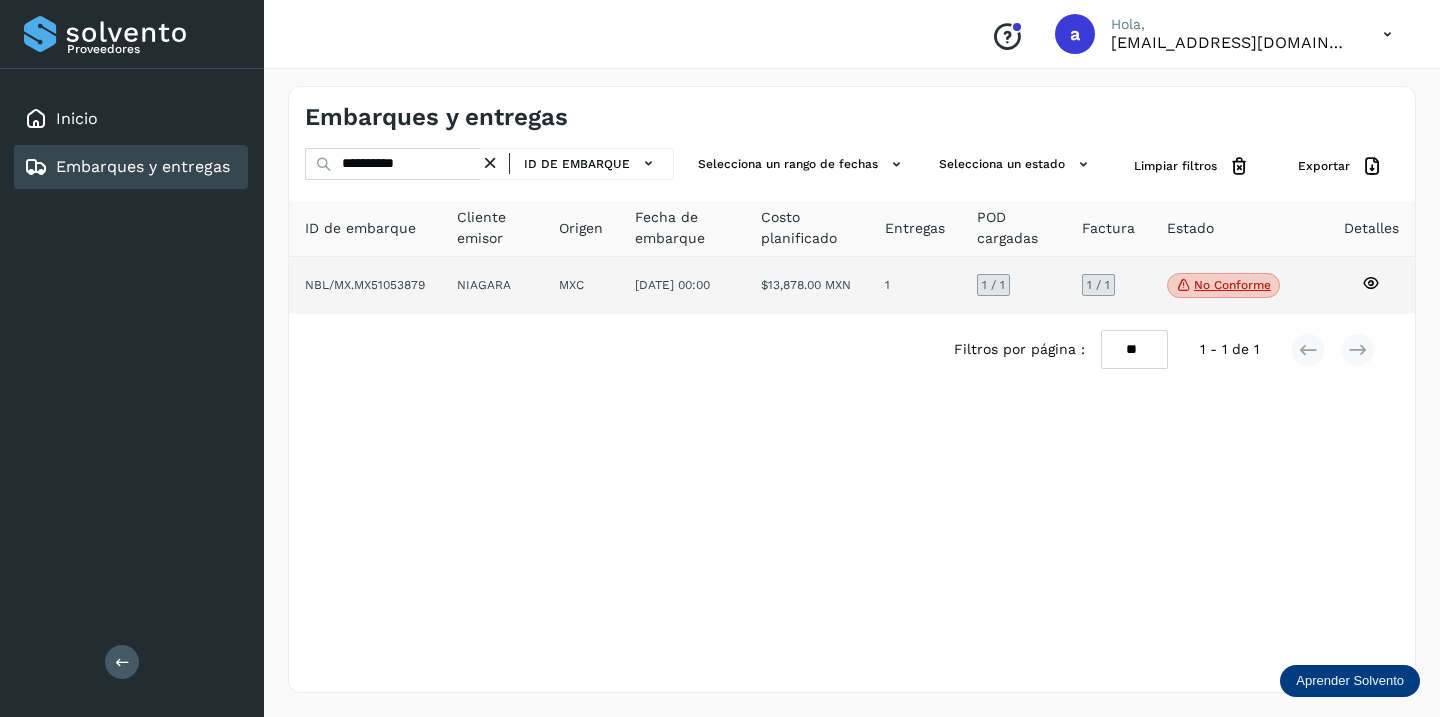 click on "No conforme" 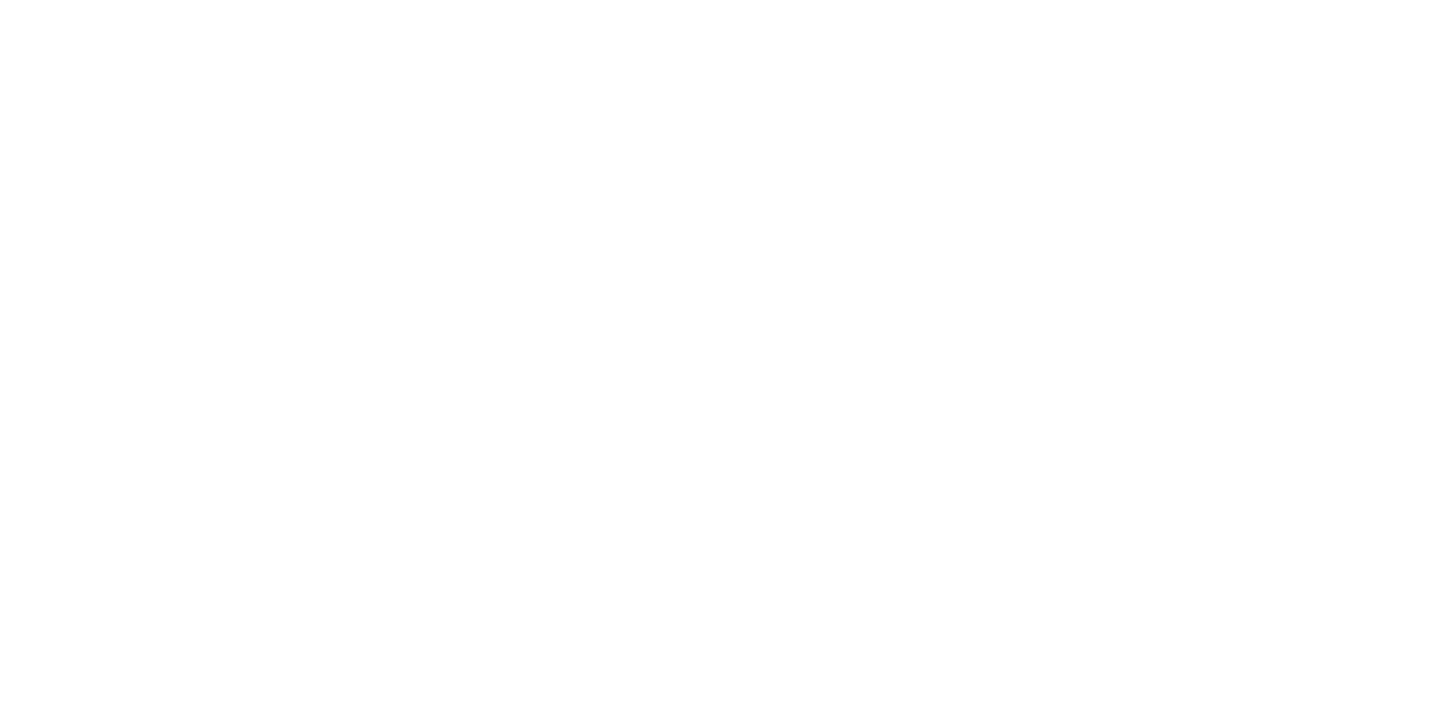 scroll, scrollTop: 0, scrollLeft: 0, axis: both 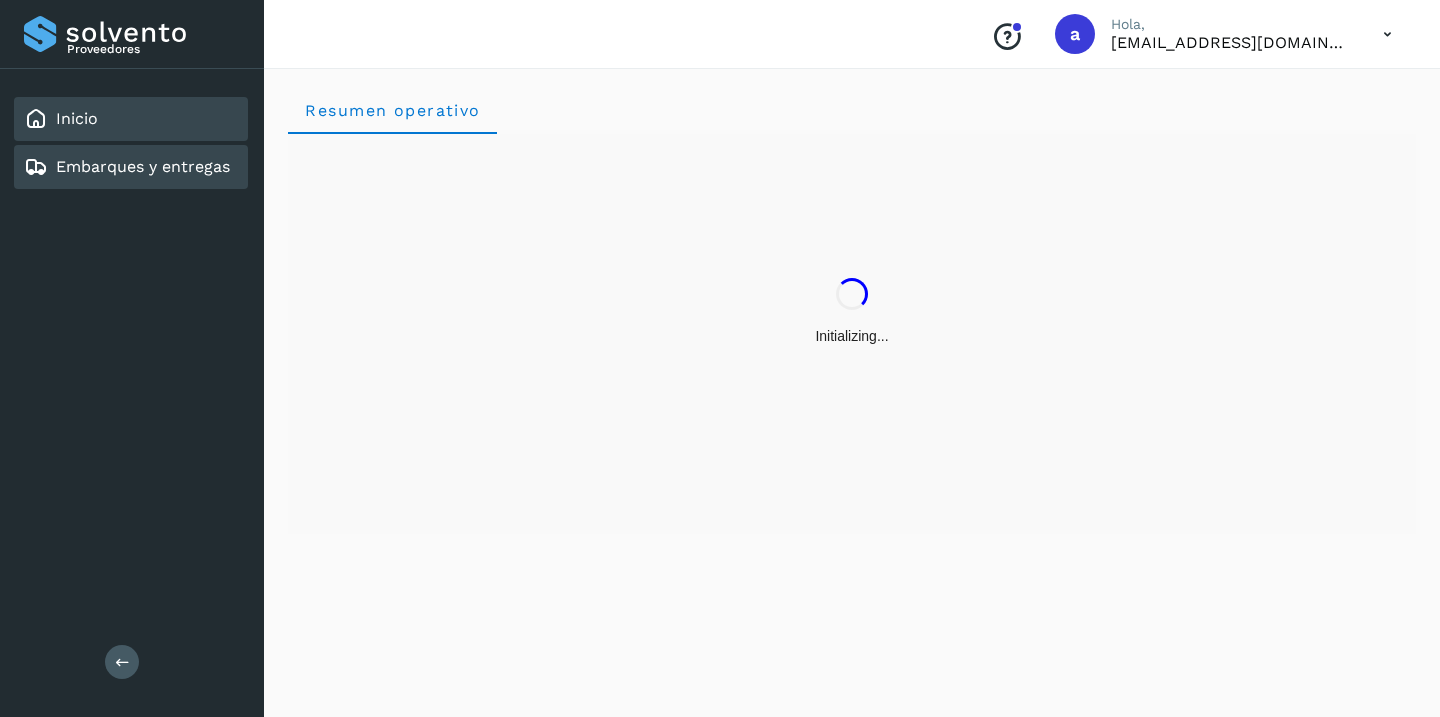 click on "Embarques y entregas" at bounding box center [143, 166] 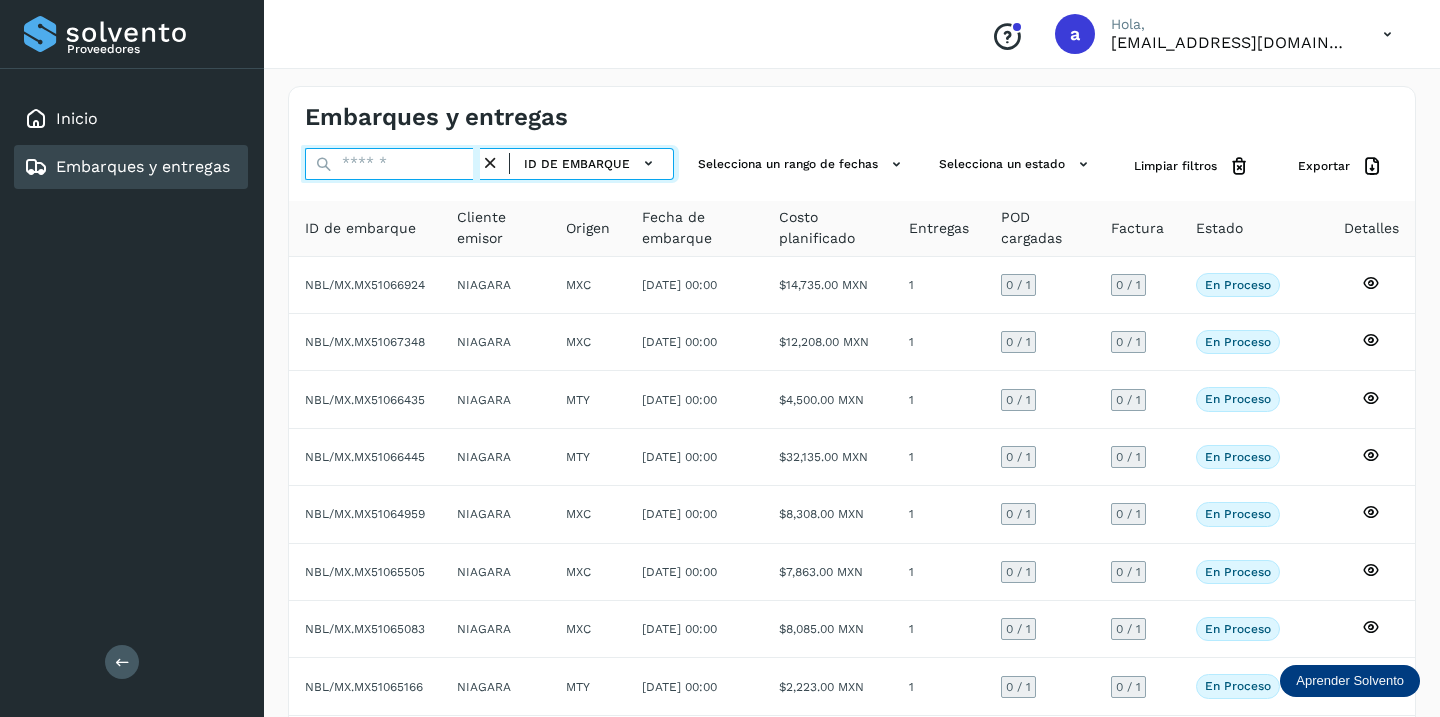 click at bounding box center [392, 164] 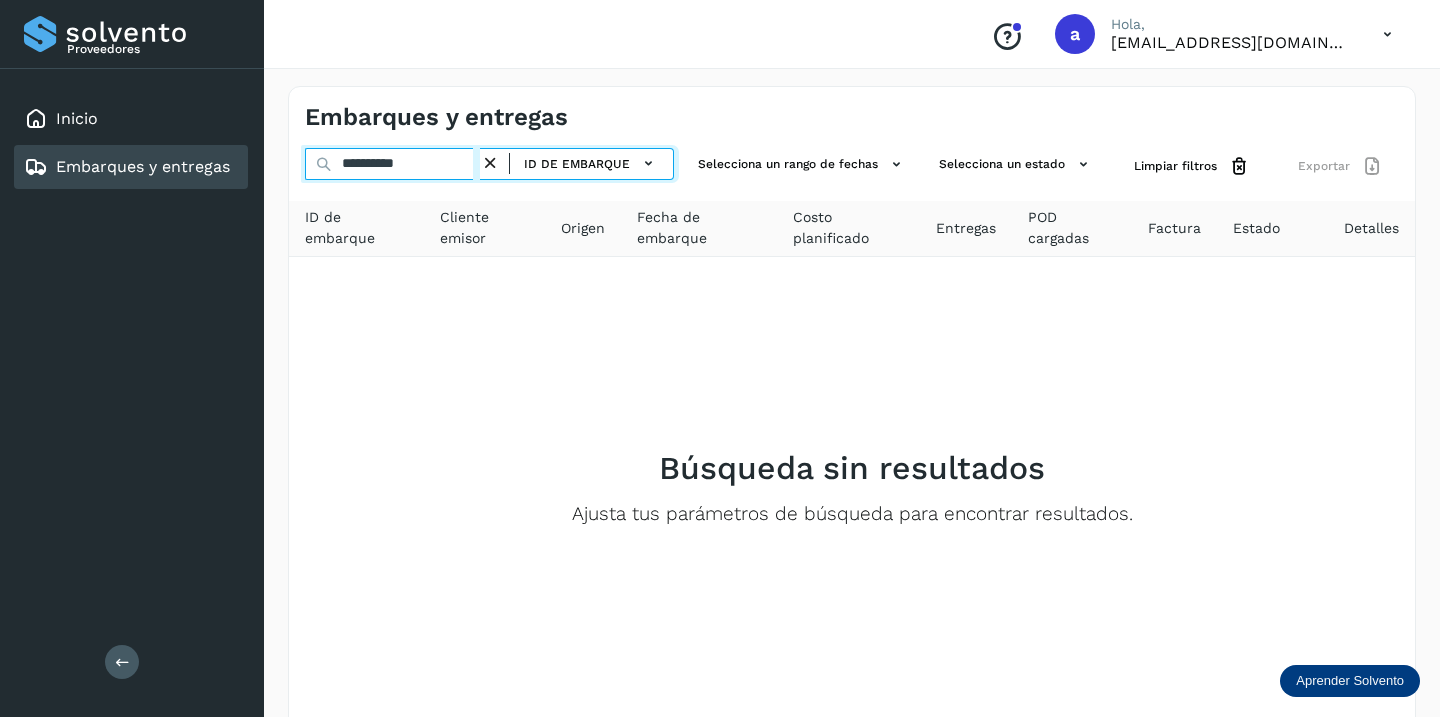 drag, startPoint x: 457, startPoint y: 160, endPoint x: 237, endPoint y: 171, distance: 220.27483 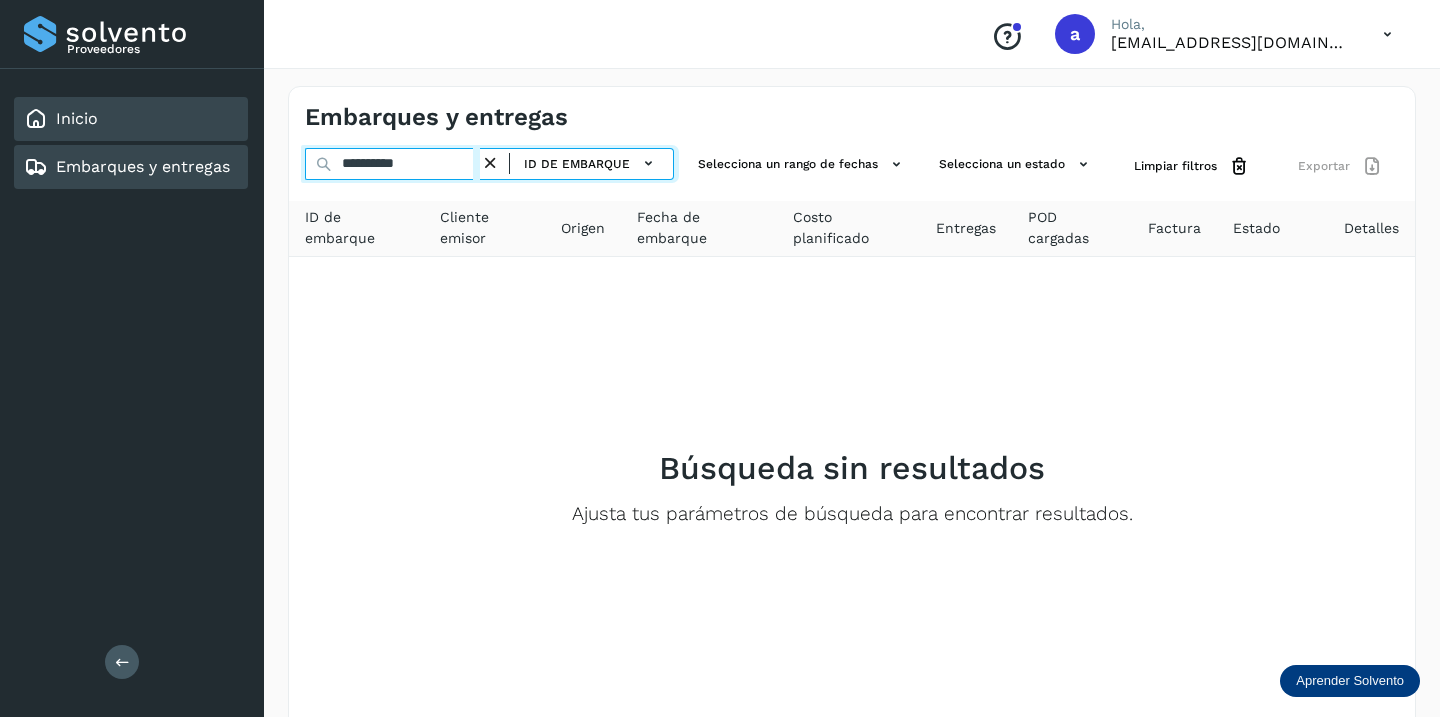 drag, startPoint x: 435, startPoint y: 161, endPoint x: 223, endPoint y: 114, distance: 217.14742 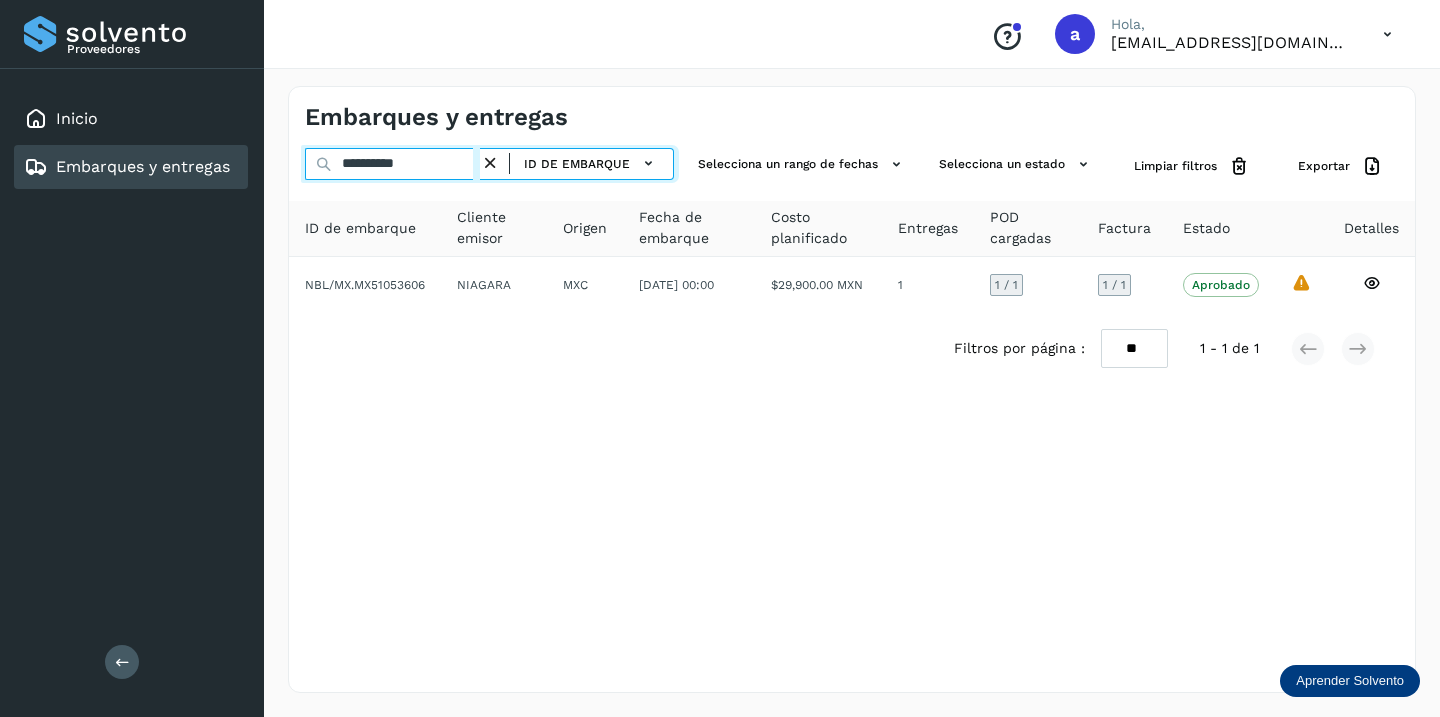 drag, startPoint x: 442, startPoint y: 162, endPoint x: 142, endPoint y: 168, distance: 300.06 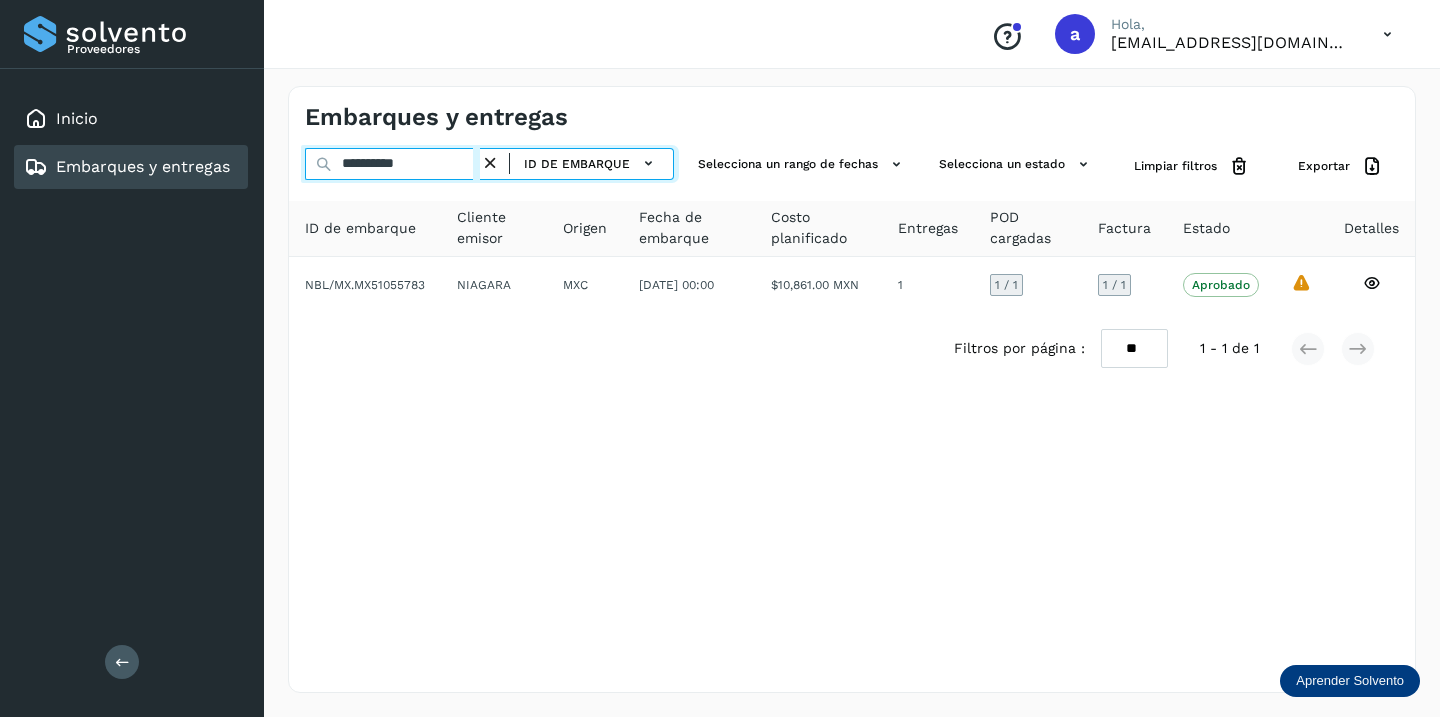 drag, startPoint x: 444, startPoint y: 165, endPoint x: 243, endPoint y: 154, distance: 201.30077 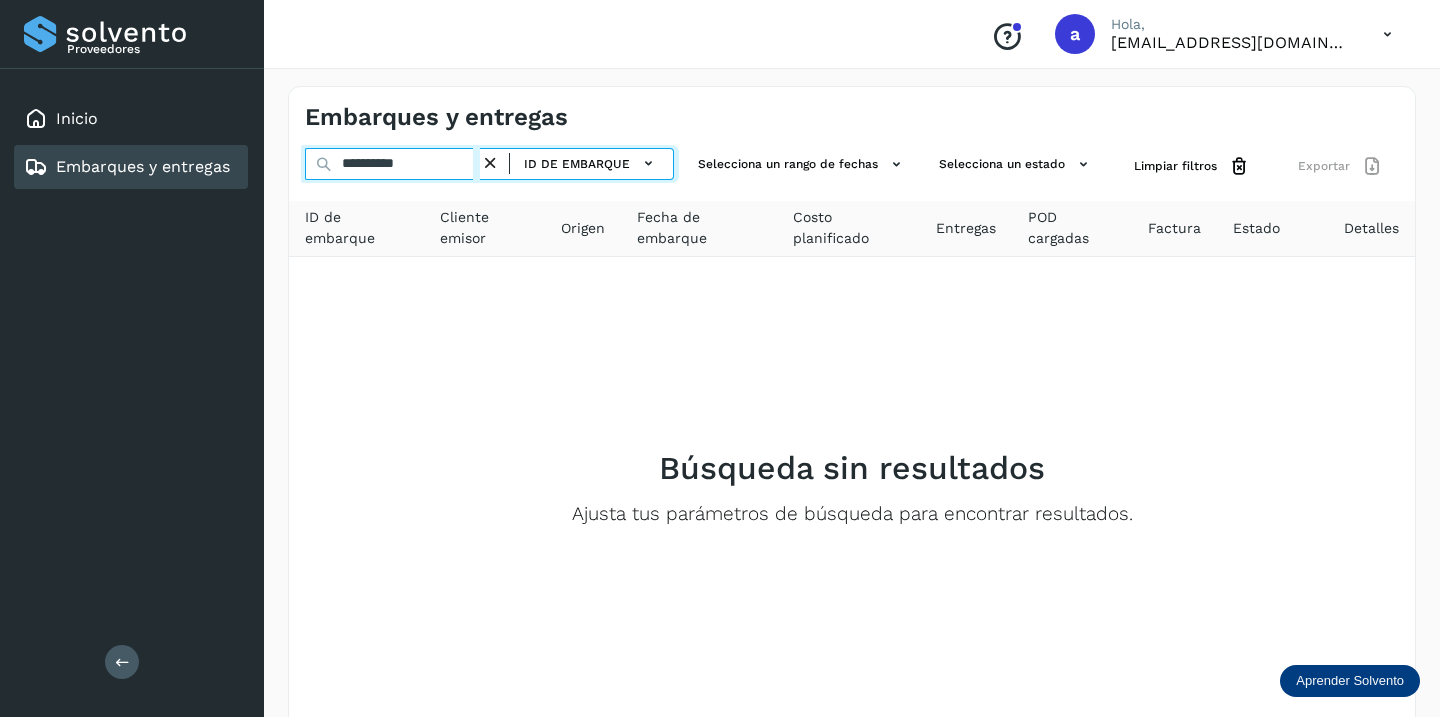 drag, startPoint x: 431, startPoint y: 168, endPoint x: 199, endPoint y: 166, distance: 232.00862 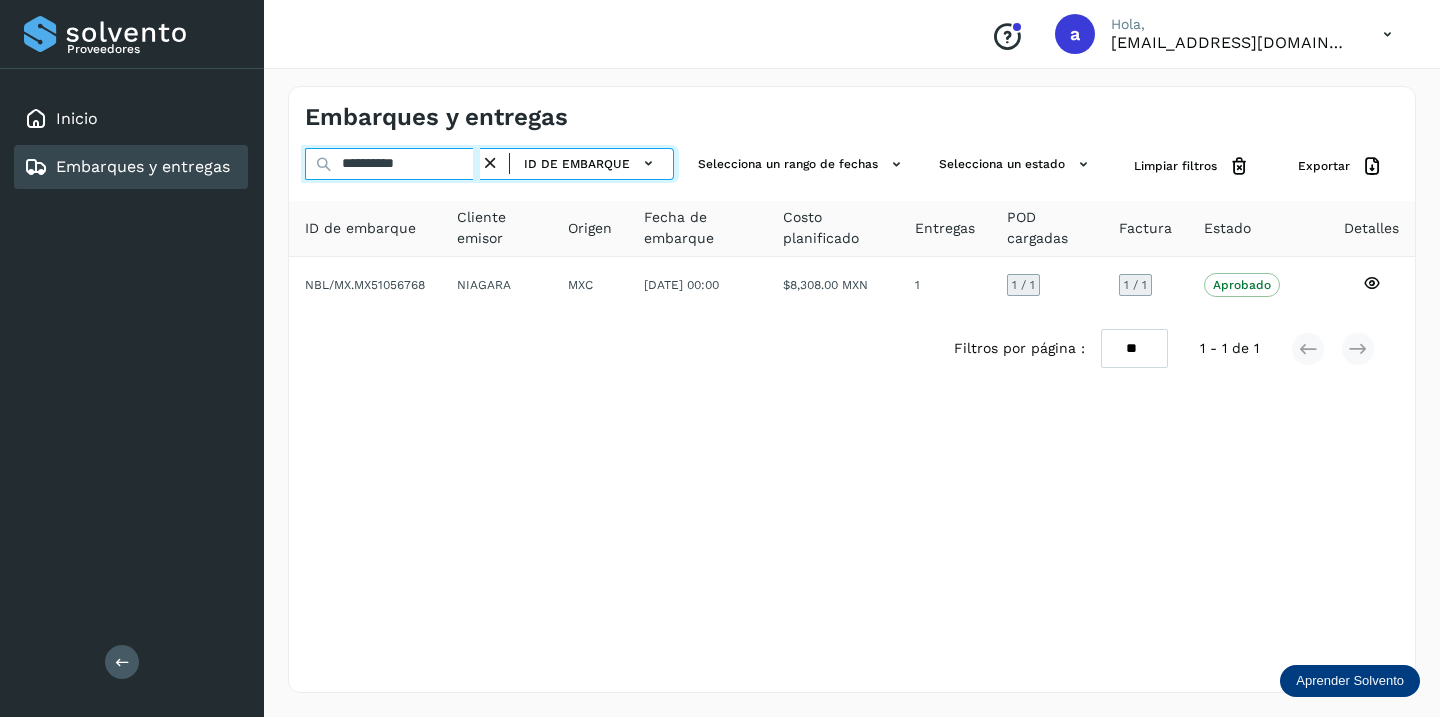 drag, startPoint x: 448, startPoint y: 165, endPoint x: 119, endPoint y: 160, distance: 329.038 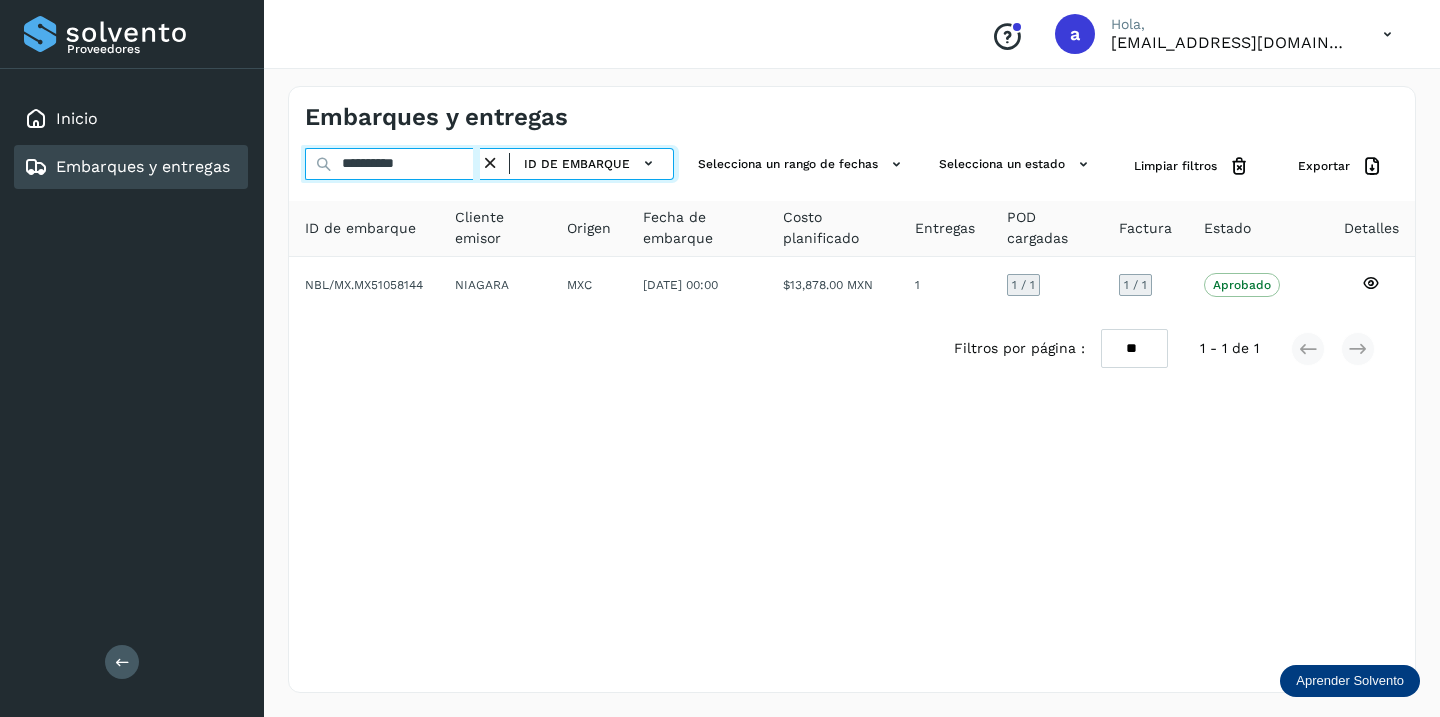 drag, startPoint x: 436, startPoint y: 163, endPoint x: 155, endPoint y: 148, distance: 281.4001 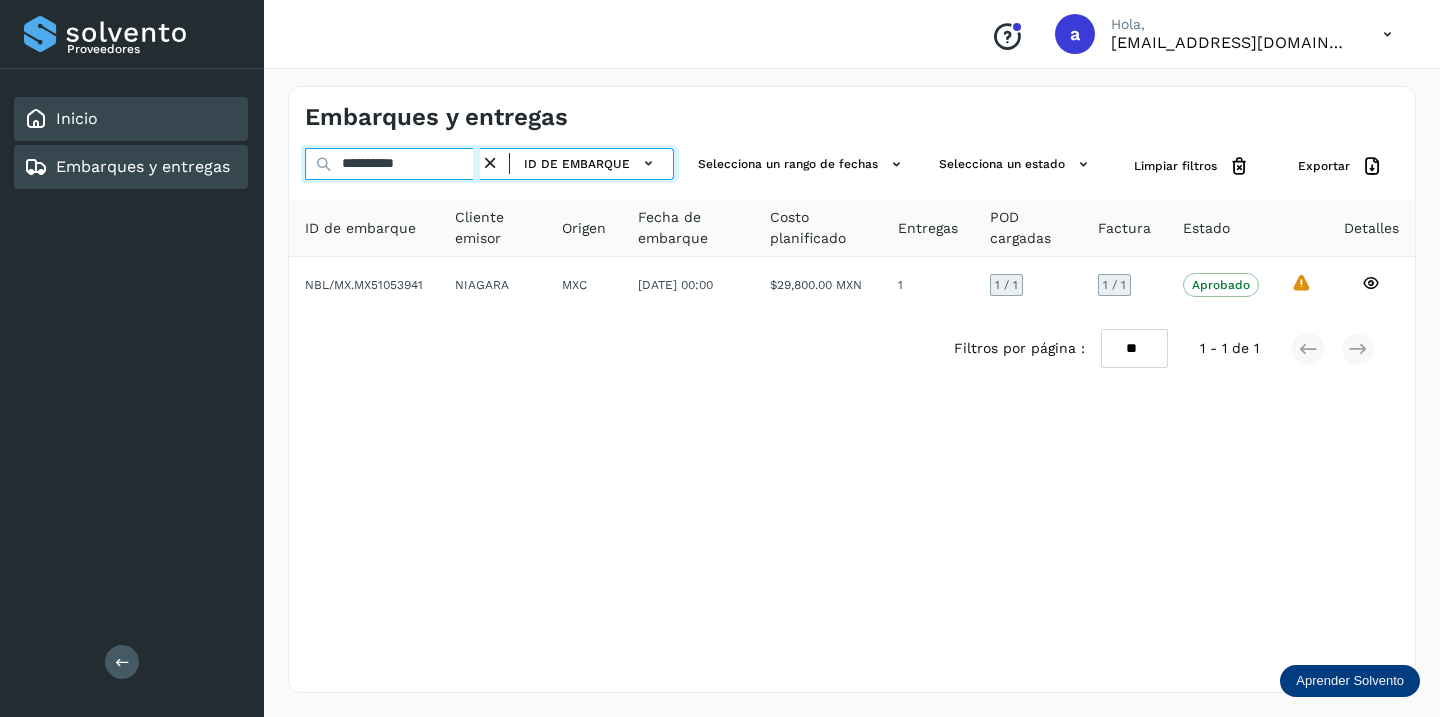 drag, startPoint x: 448, startPoint y: 158, endPoint x: 177, endPoint y: 129, distance: 272.54724 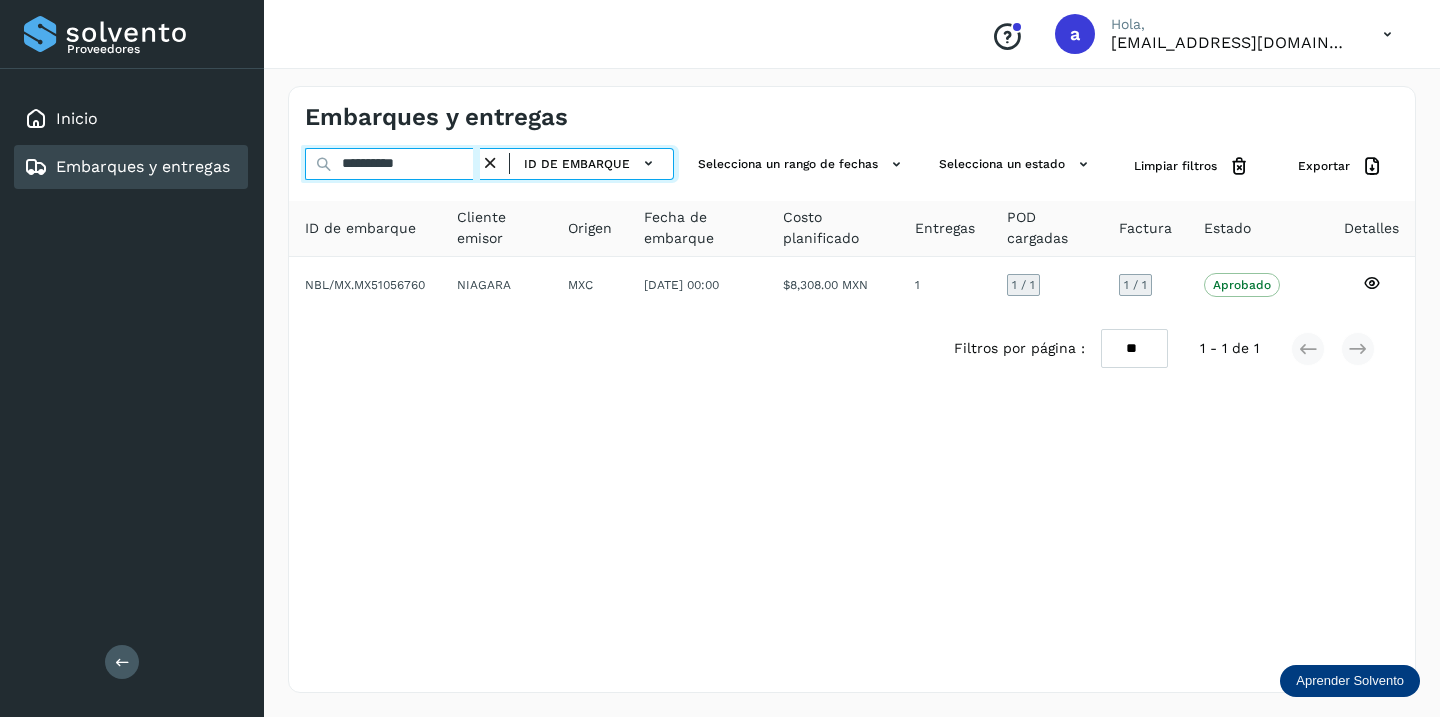 drag, startPoint x: 460, startPoint y: 173, endPoint x: 345, endPoint y: 169, distance: 115.06954 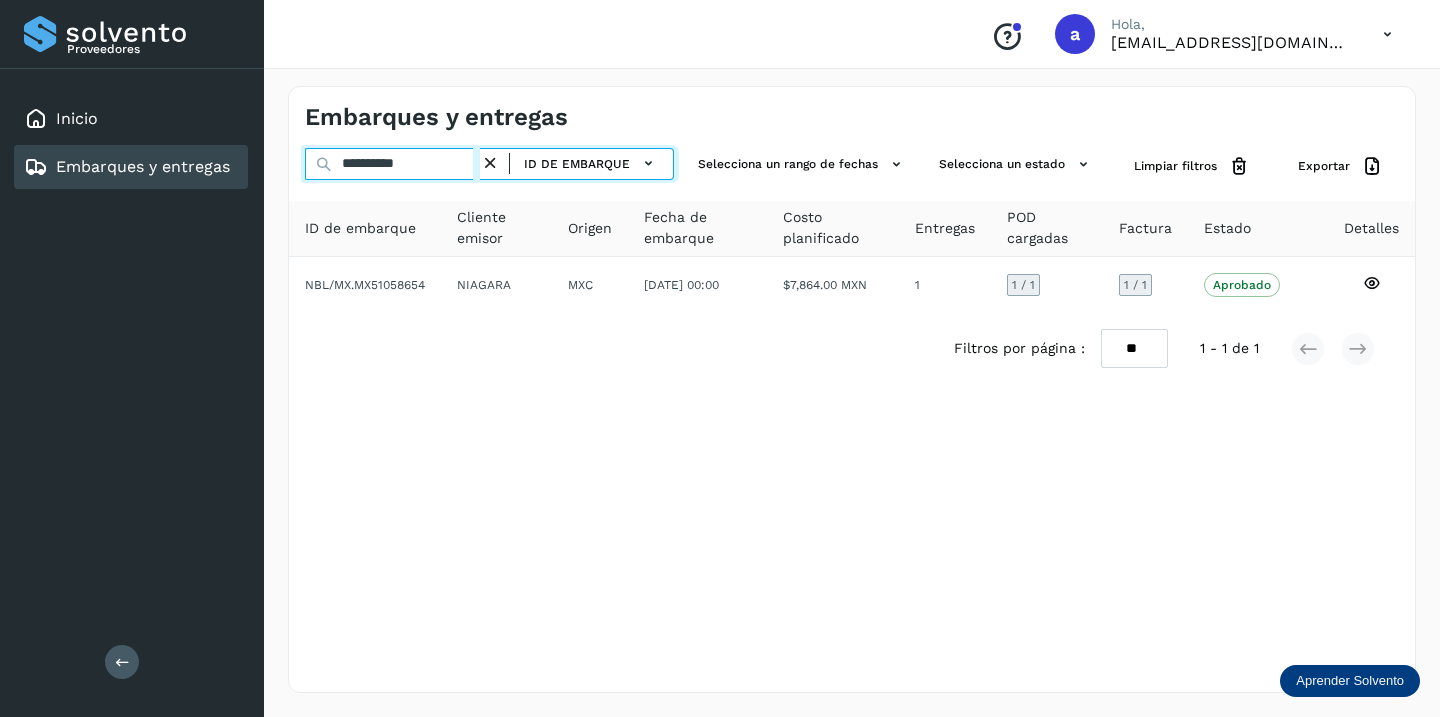 drag, startPoint x: 463, startPoint y: 166, endPoint x: 195, endPoint y: 175, distance: 268.15106 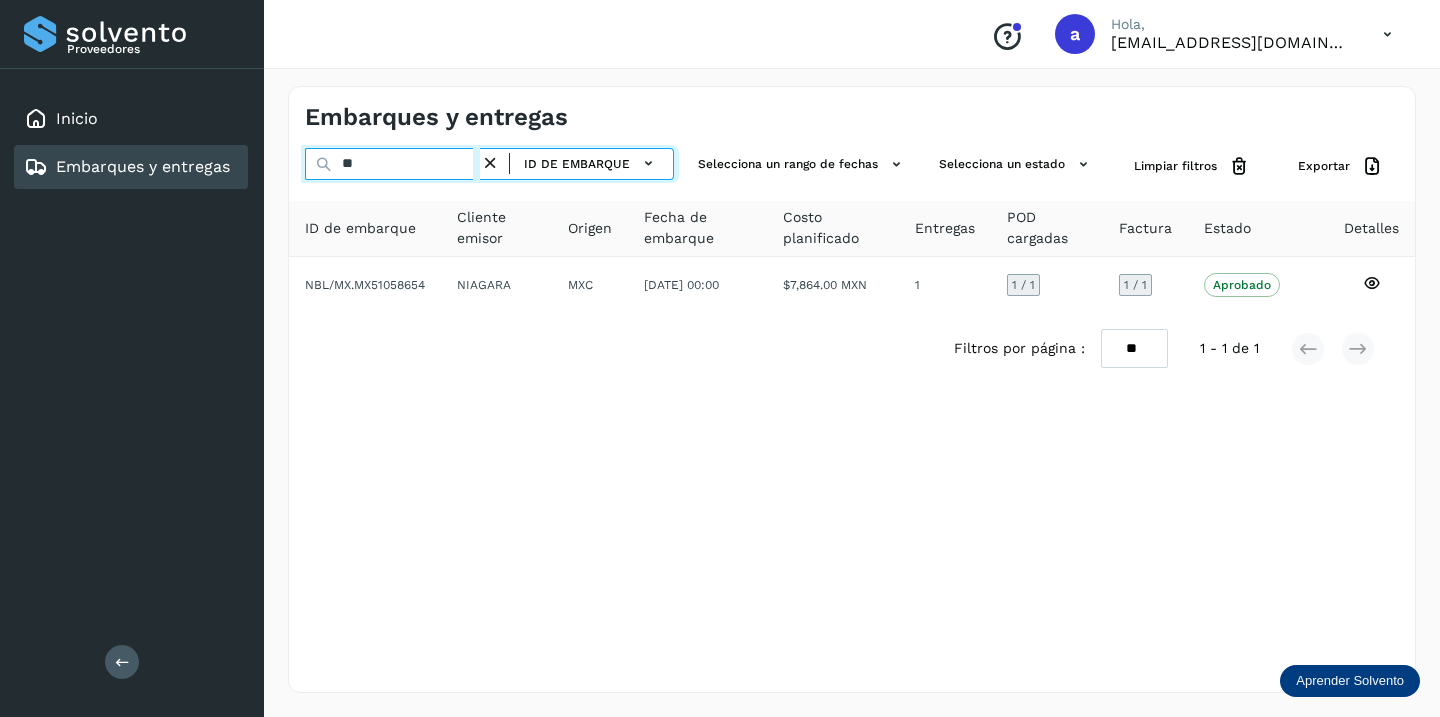 type on "*" 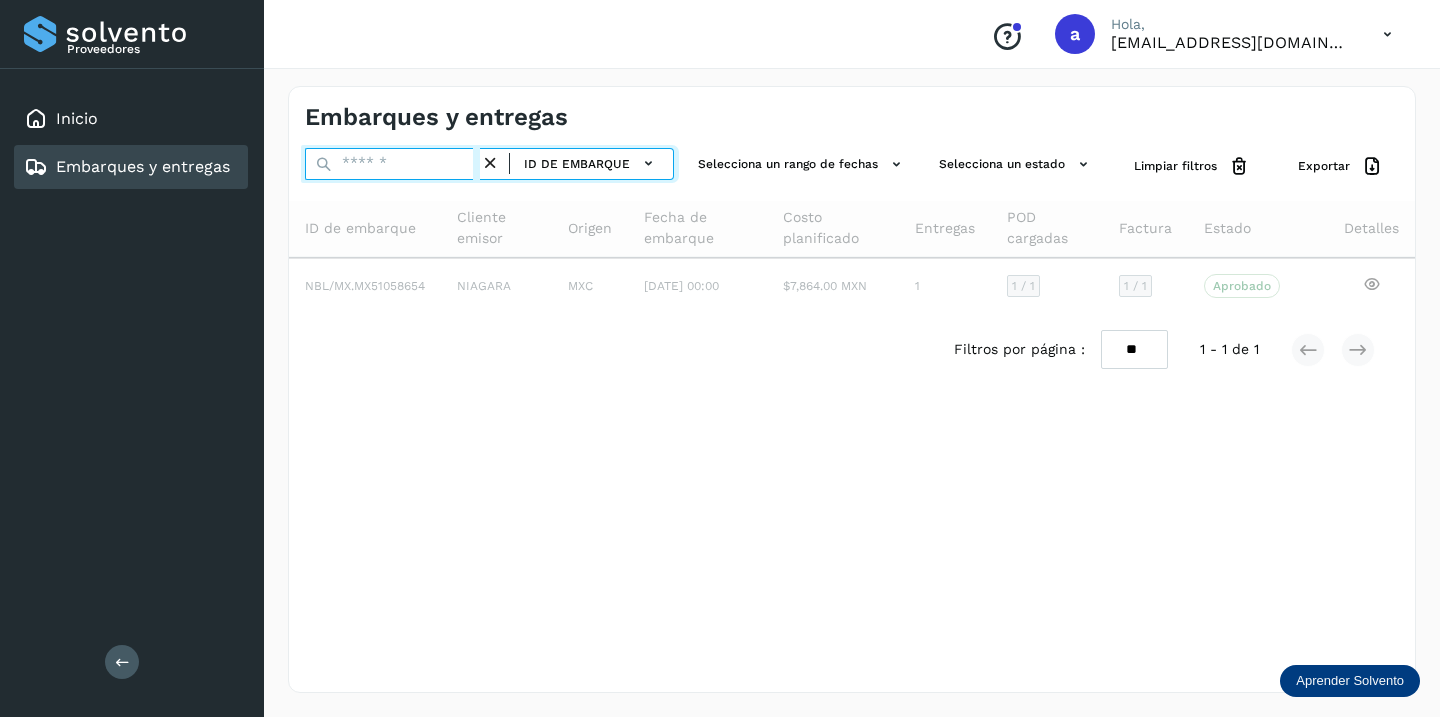 paste on "**********" 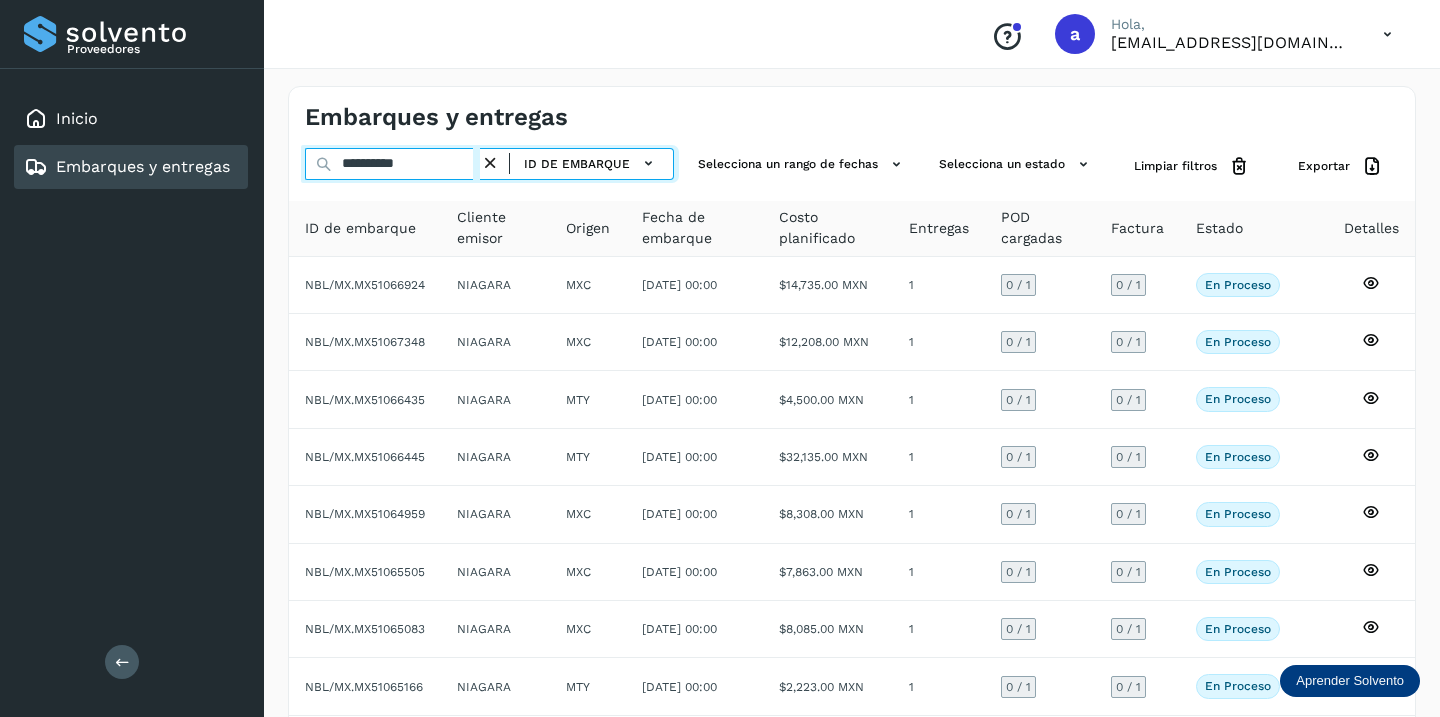drag, startPoint x: 450, startPoint y: 164, endPoint x: 253, endPoint y: 159, distance: 197.06345 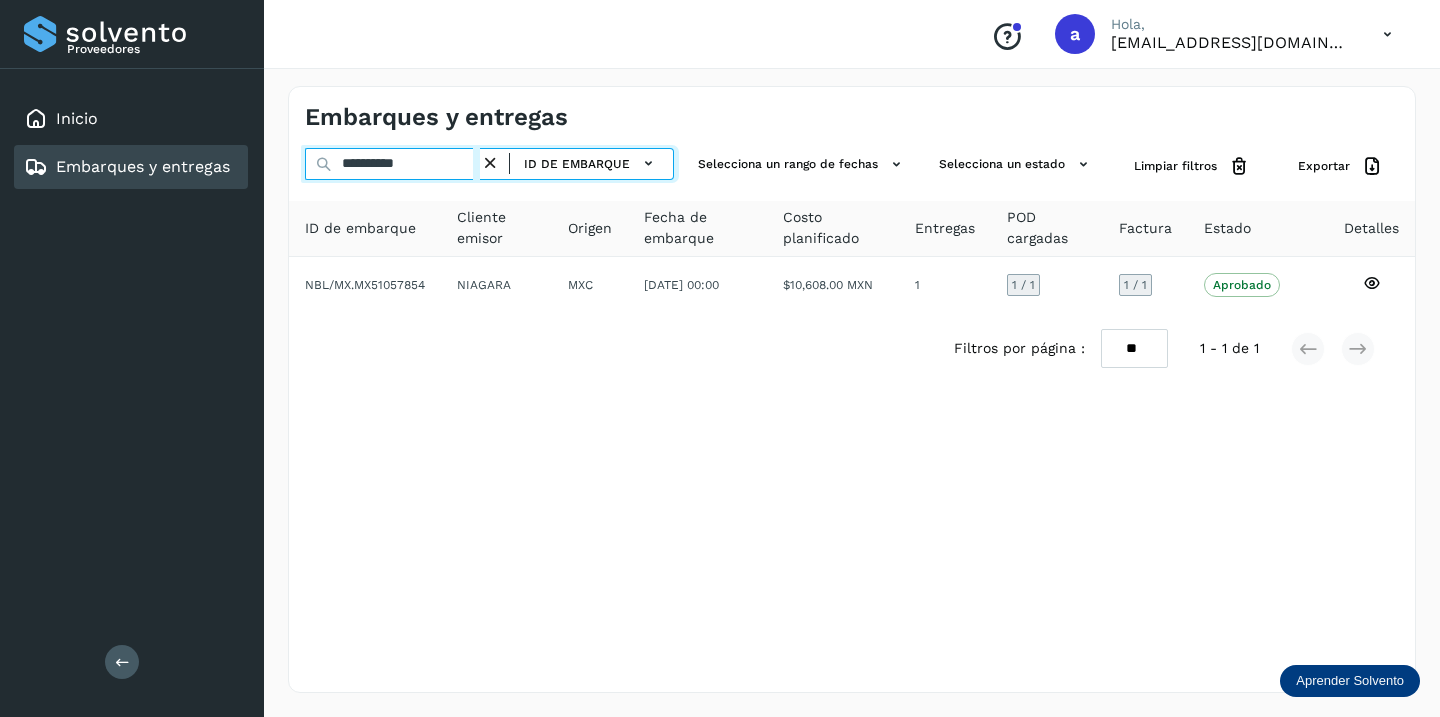 drag, startPoint x: 454, startPoint y: 164, endPoint x: 256, endPoint y: 132, distance: 200.56918 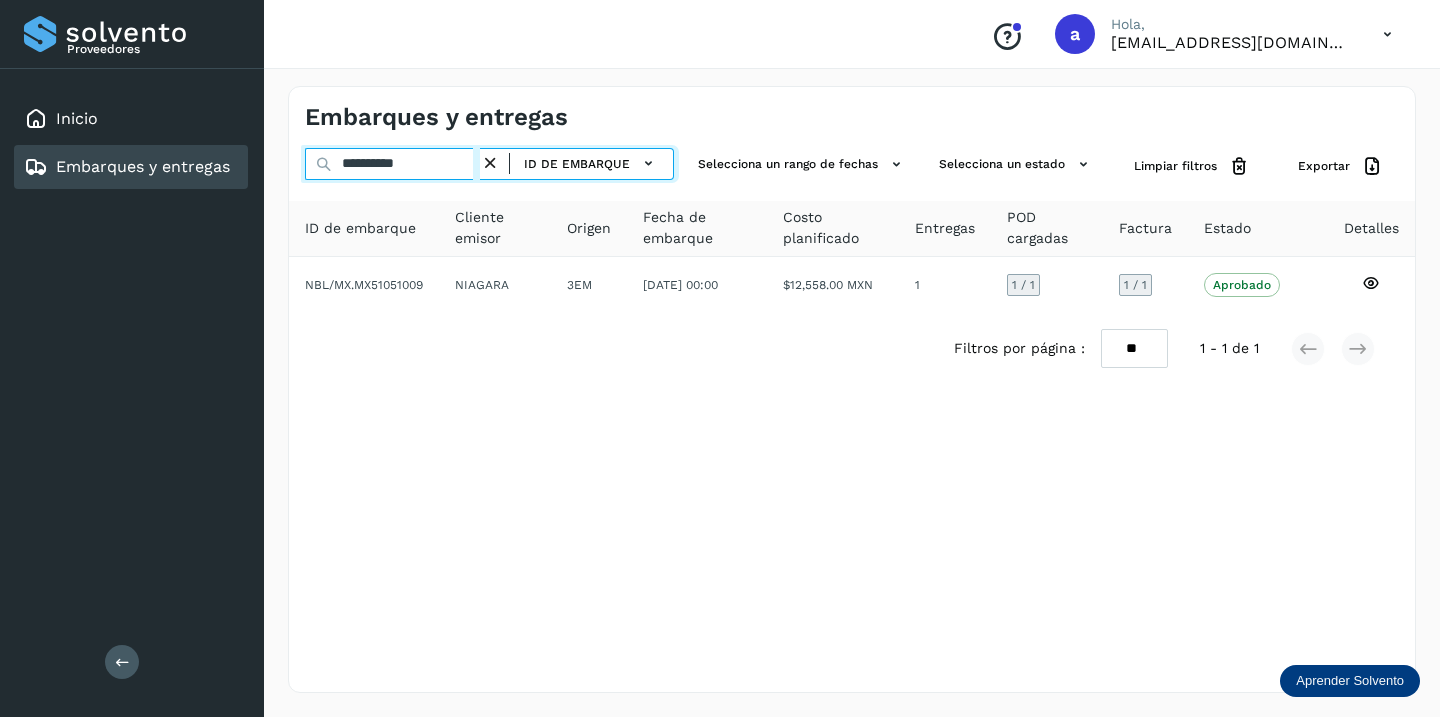 drag, startPoint x: 444, startPoint y: 163, endPoint x: 166, endPoint y: 156, distance: 278.0881 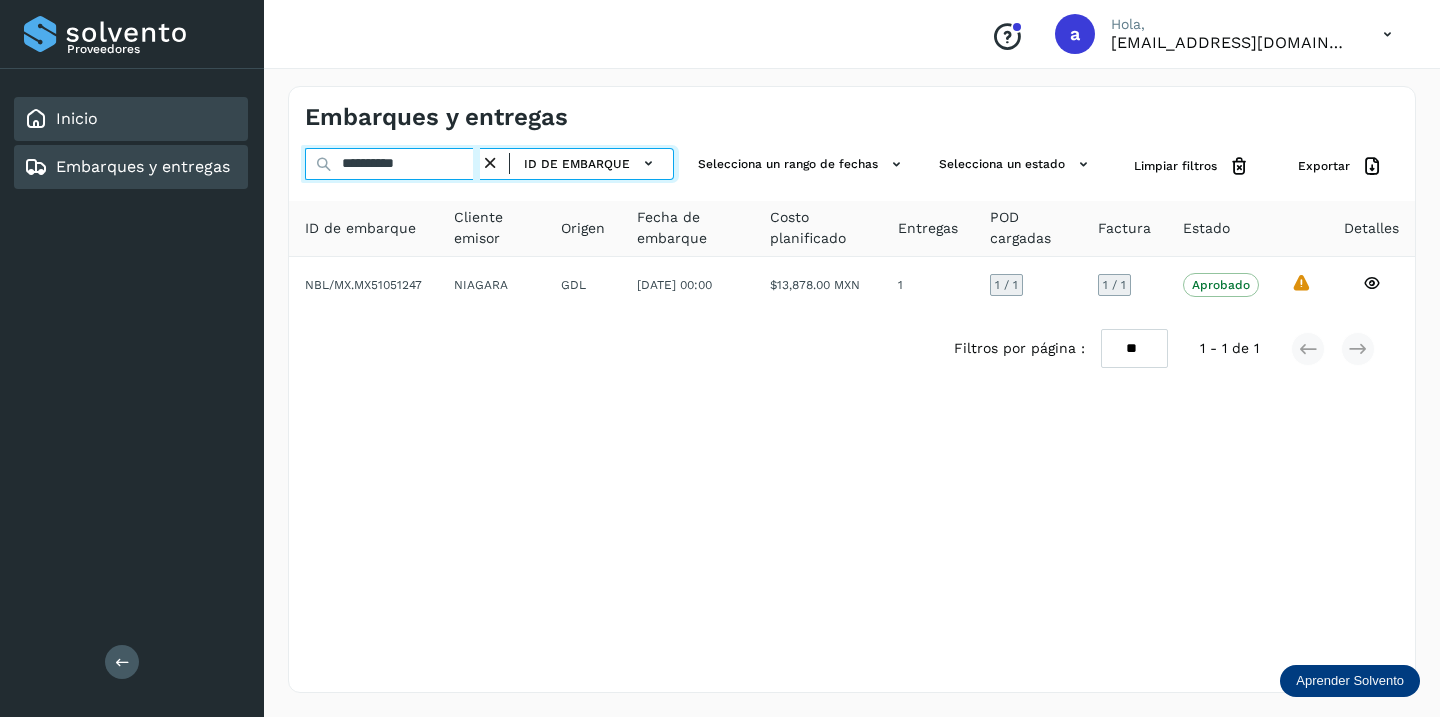 drag, startPoint x: 458, startPoint y: 171, endPoint x: 93, endPoint y: 134, distance: 366.87054 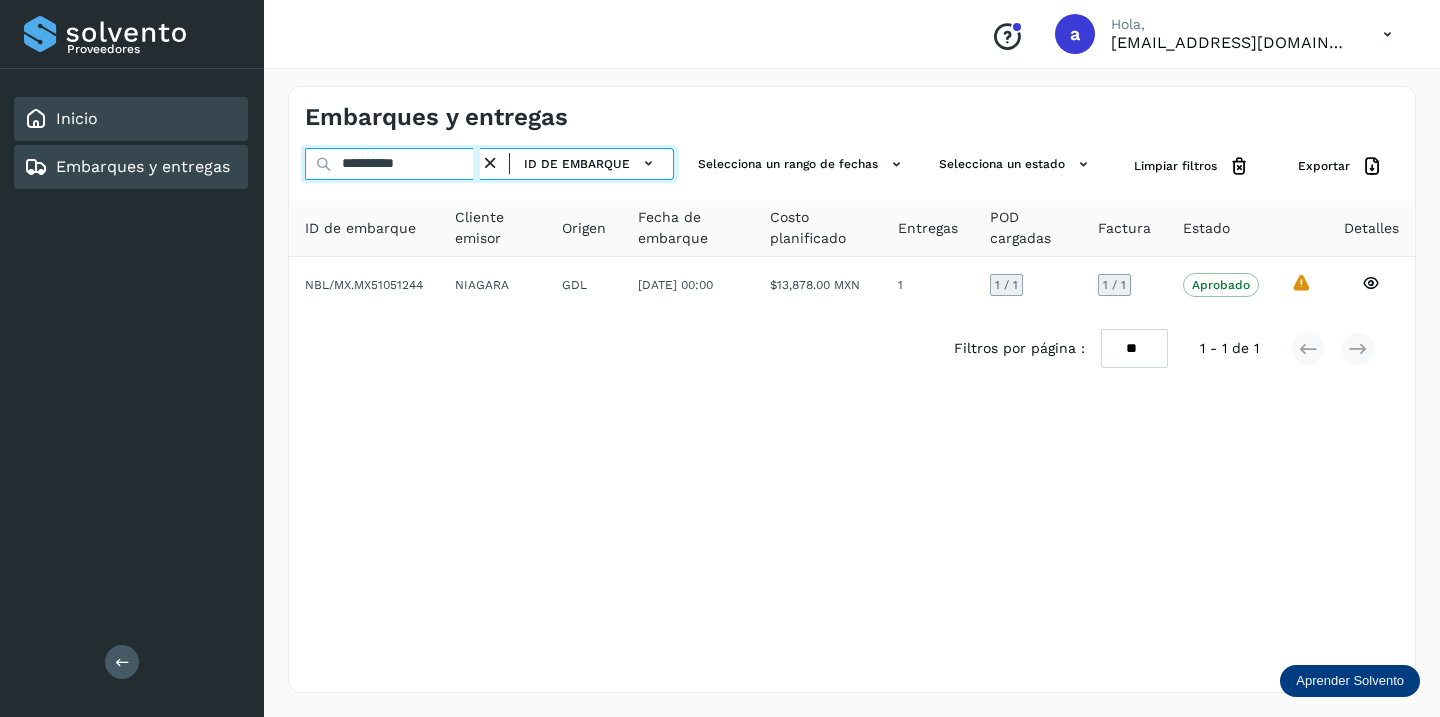 drag, startPoint x: 449, startPoint y: 171, endPoint x: 117, endPoint y: 98, distance: 339.93088 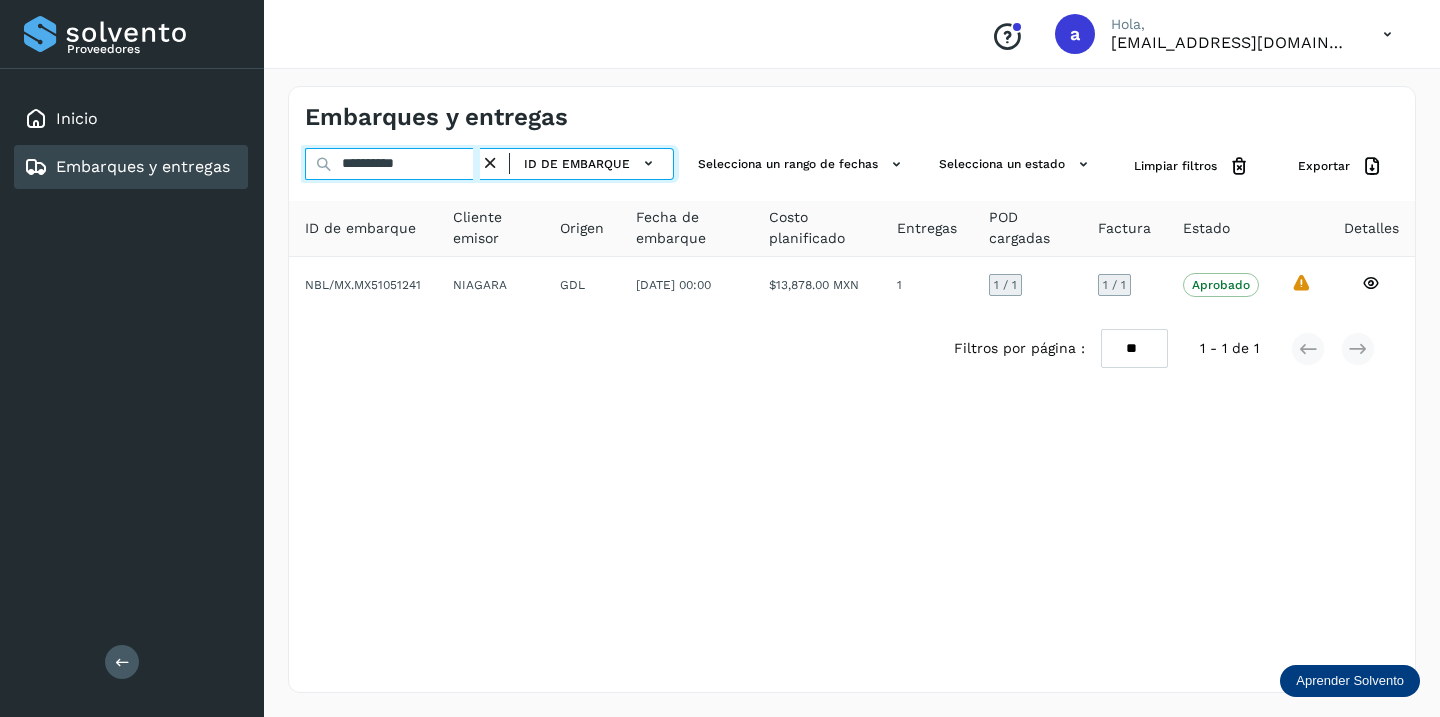 drag, startPoint x: 448, startPoint y: 167, endPoint x: 115, endPoint y: 157, distance: 333.15012 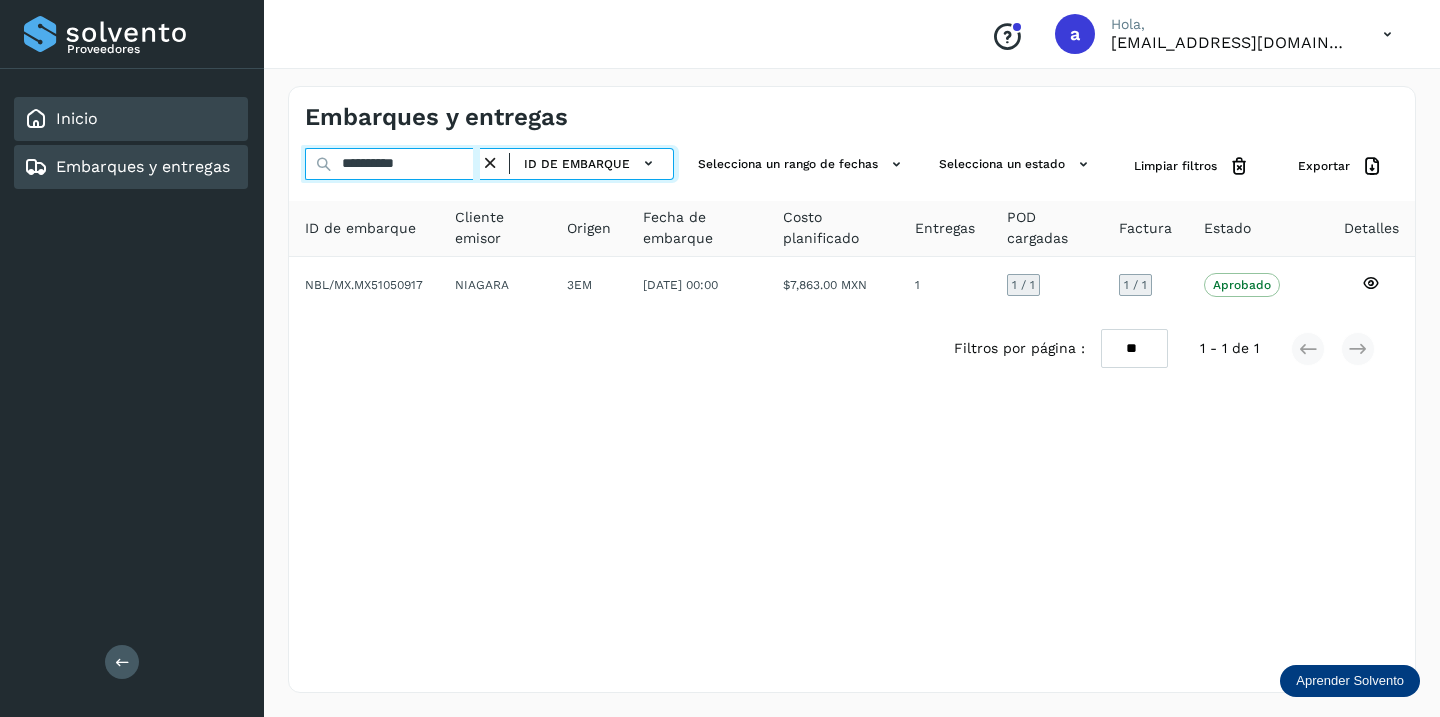 drag, startPoint x: 450, startPoint y: 164, endPoint x: 76, endPoint y: 121, distance: 376.4638 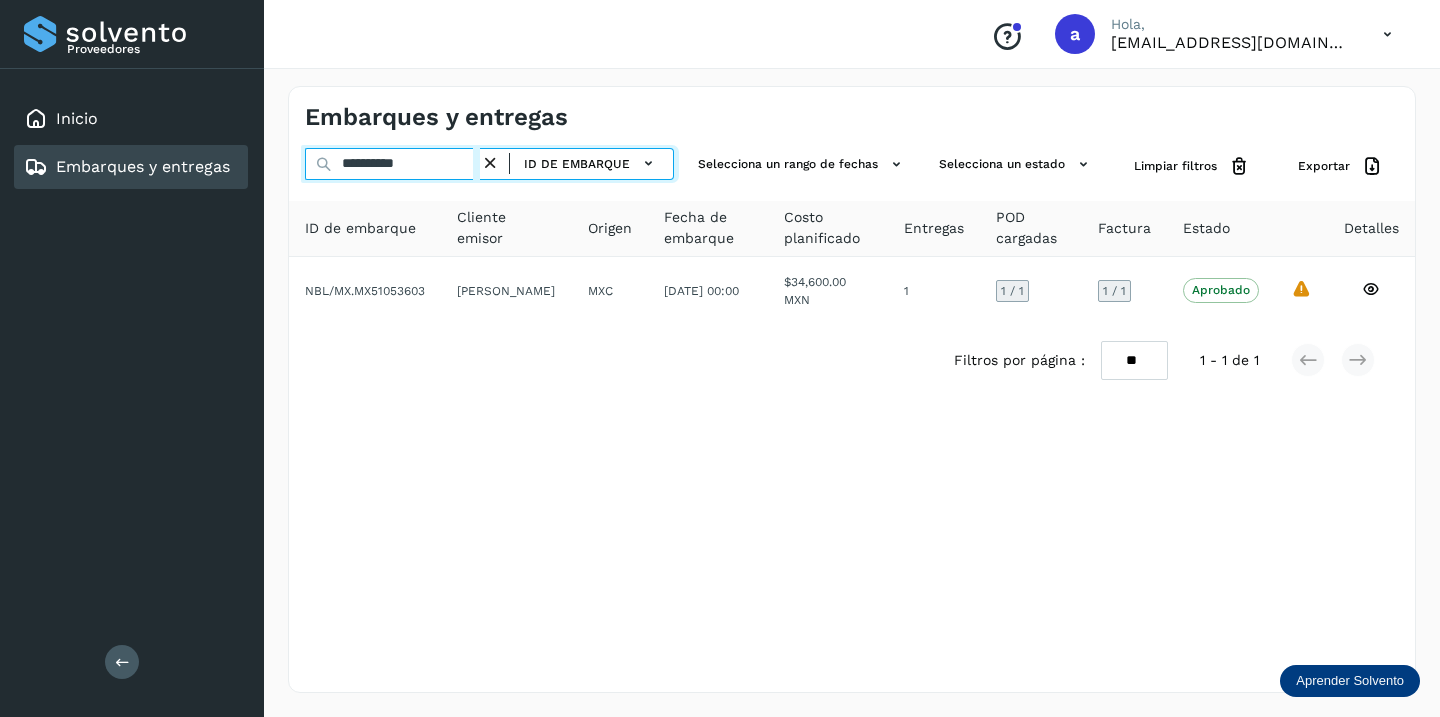drag, startPoint x: 442, startPoint y: 156, endPoint x: 202, endPoint y: 142, distance: 240.40799 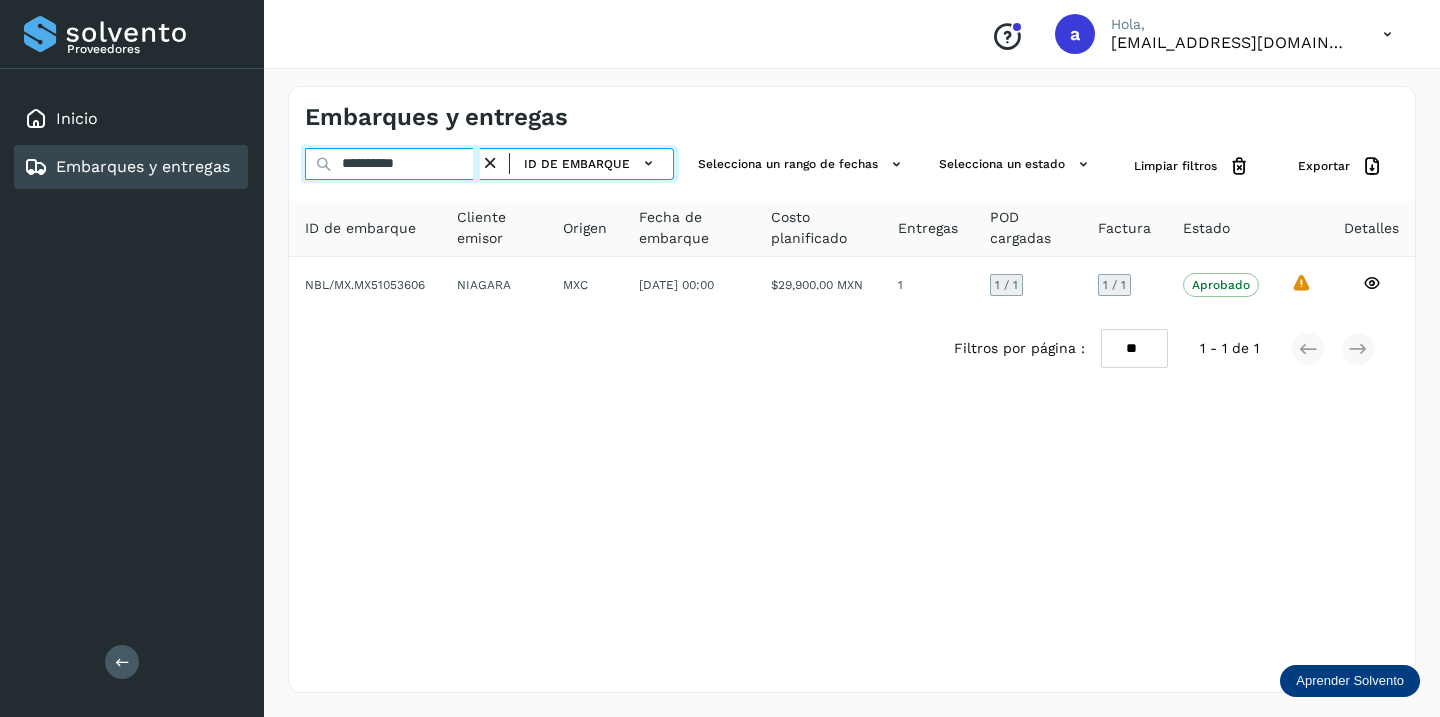 drag, startPoint x: 461, startPoint y: 168, endPoint x: 297, endPoint y: 143, distance: 165.89455 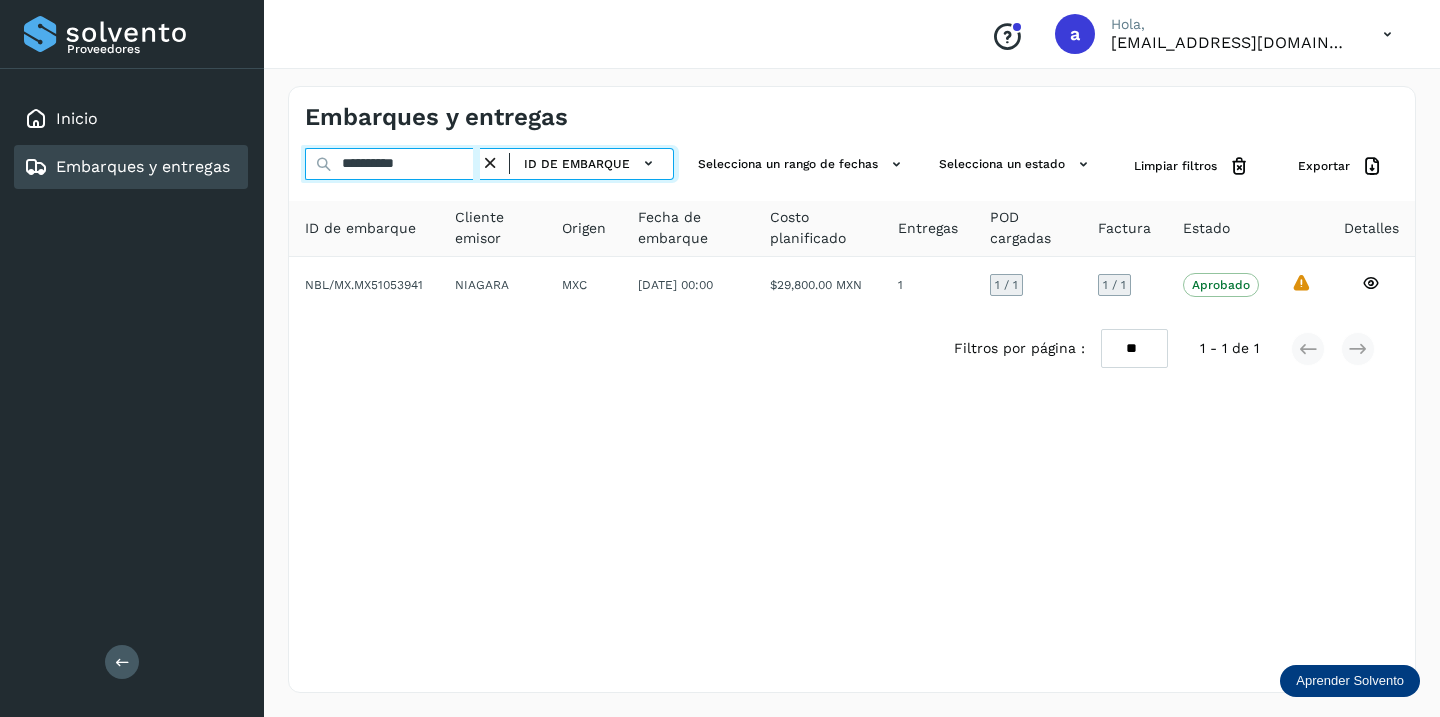 drag, startPoint x: 442, startPoint y: 164, endPoint x: 148, endPoint y: 167, distance: 294.01532 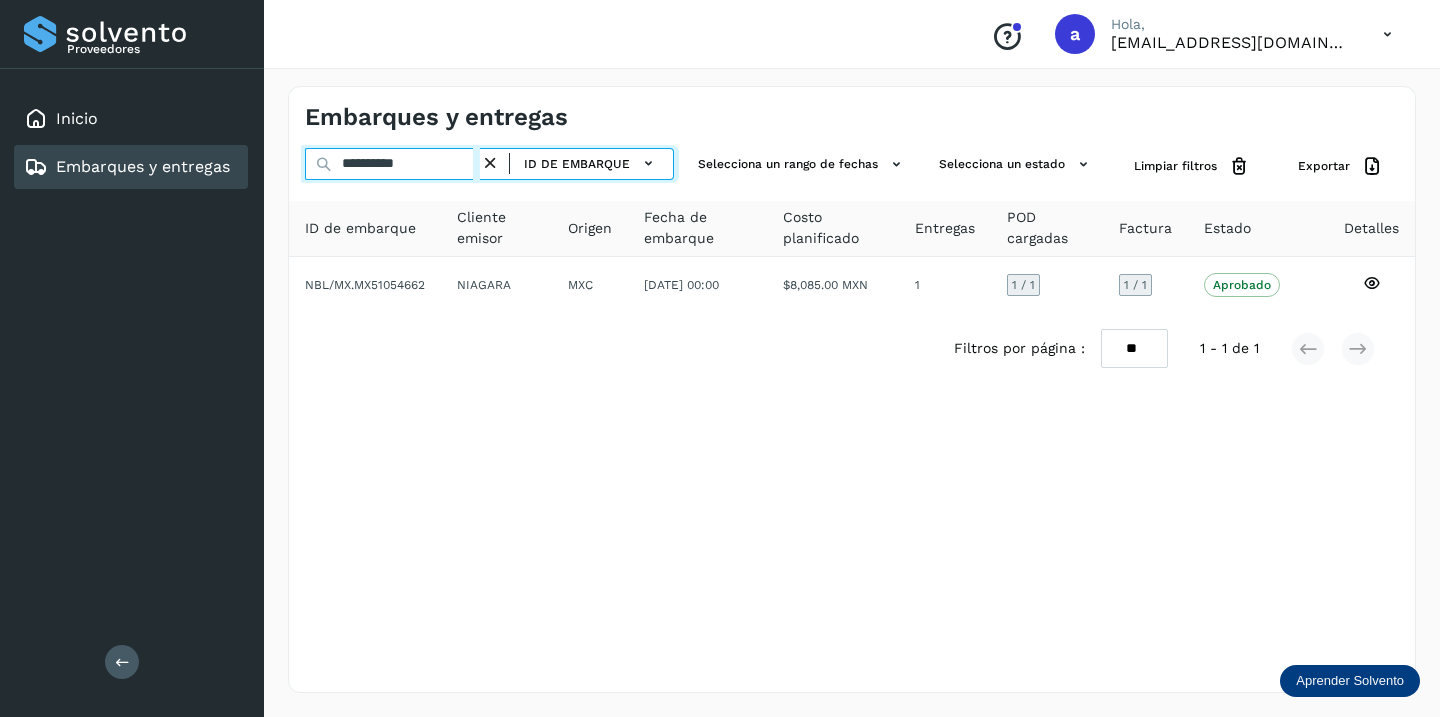 drag, startPoint x: 433, startPoint y: 157, endPoint x: 160, endPoint y: 141, distance: 273.46848 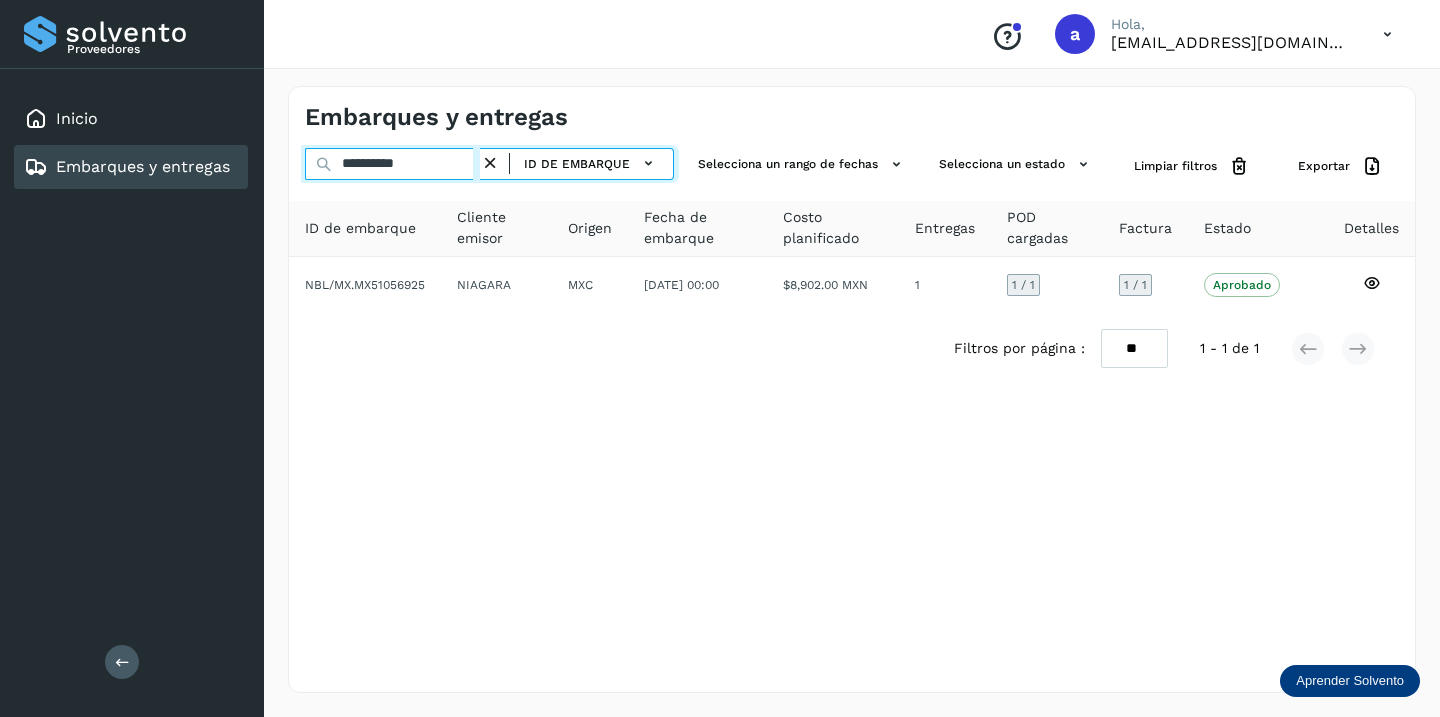 drag, startPoint x: 442, startPoint y: 162, endPoint x: 233, endPoint y: 158, distance: 209.03827 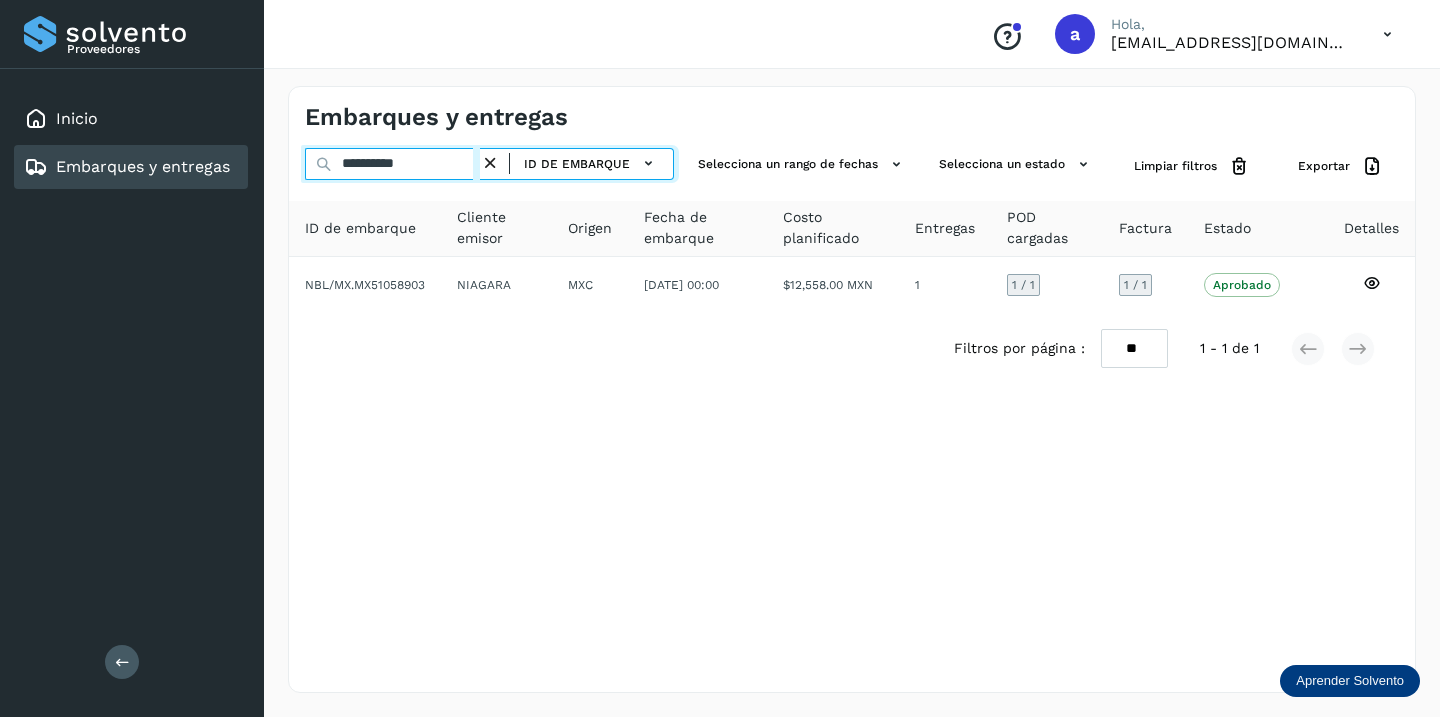 drag, startPoint x: 453, startPoint y: 164, endPoint x: 145, endPoint y: 151, distance: 308.27423 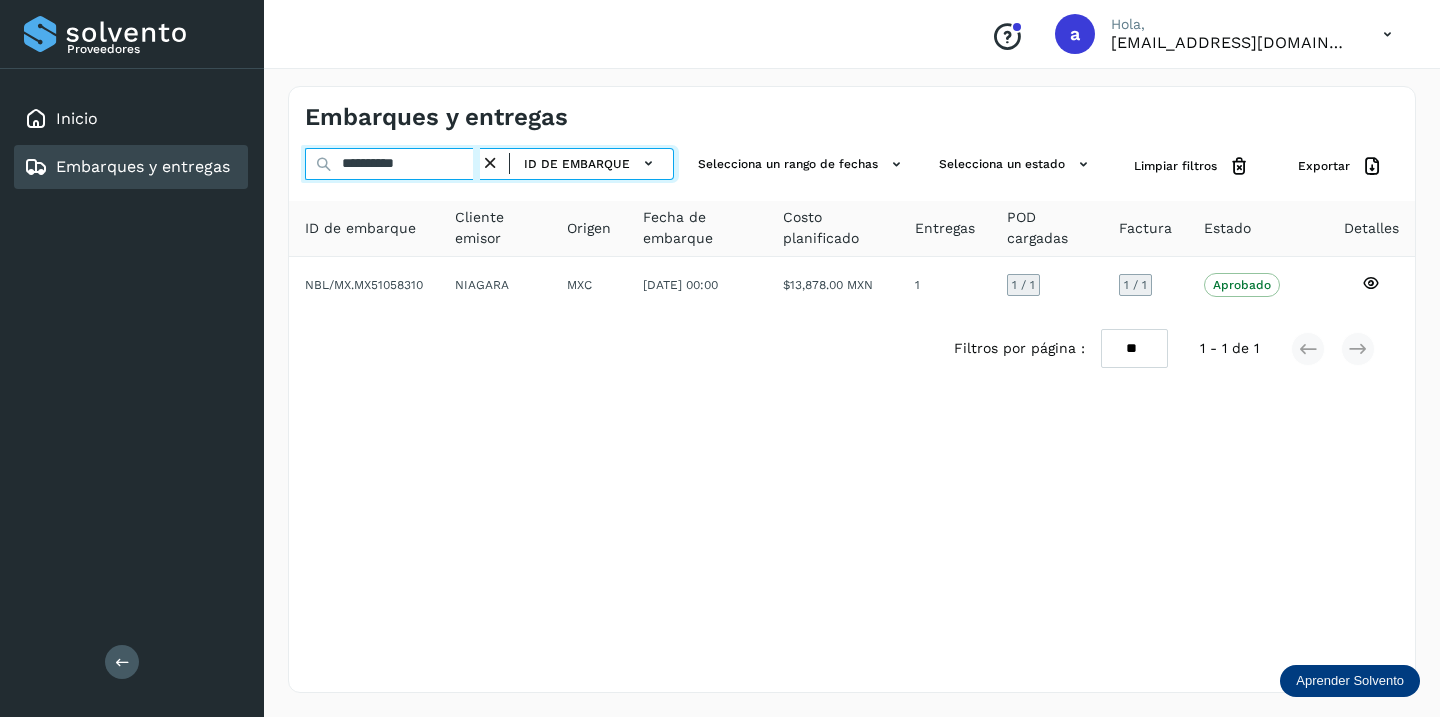 drag, startPoint x: 437, startPoint y: 167, endPoint x: 58, endPoint y: 168, distance: 379.0013 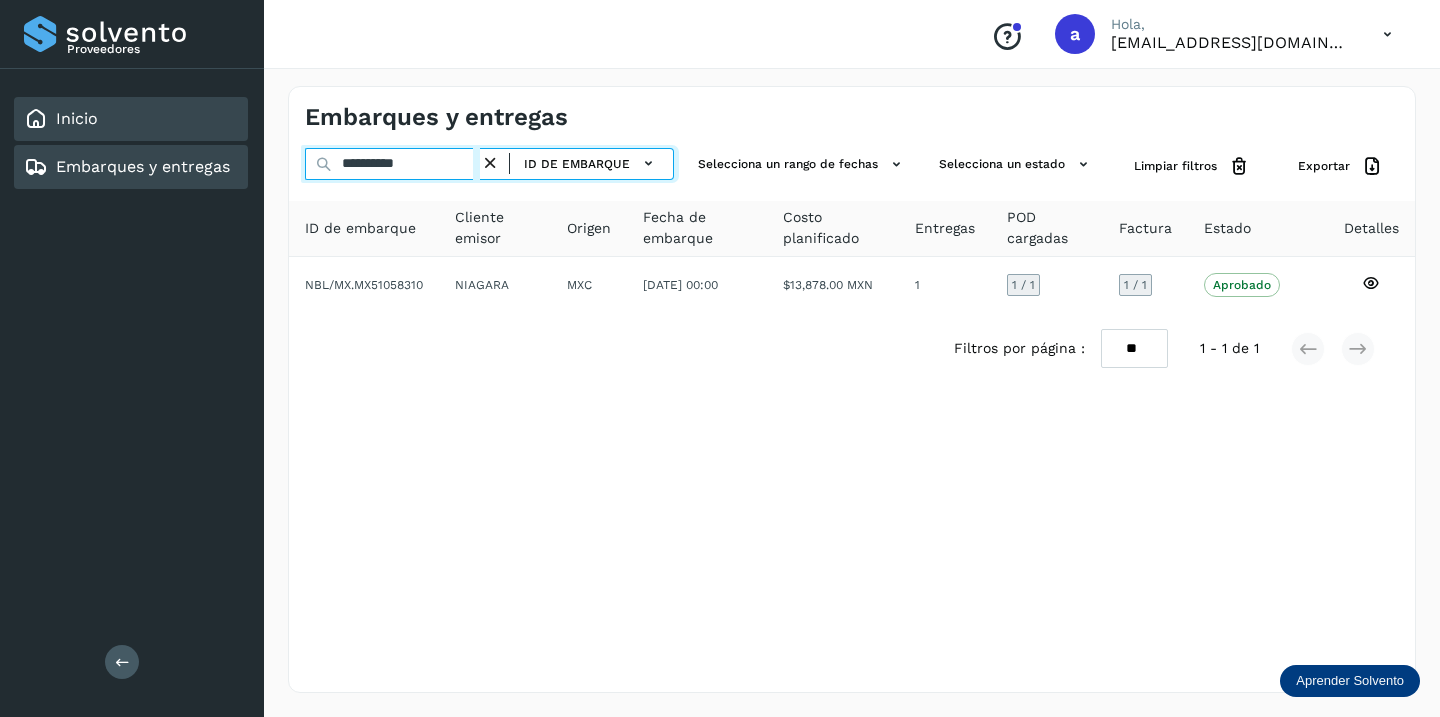 paste 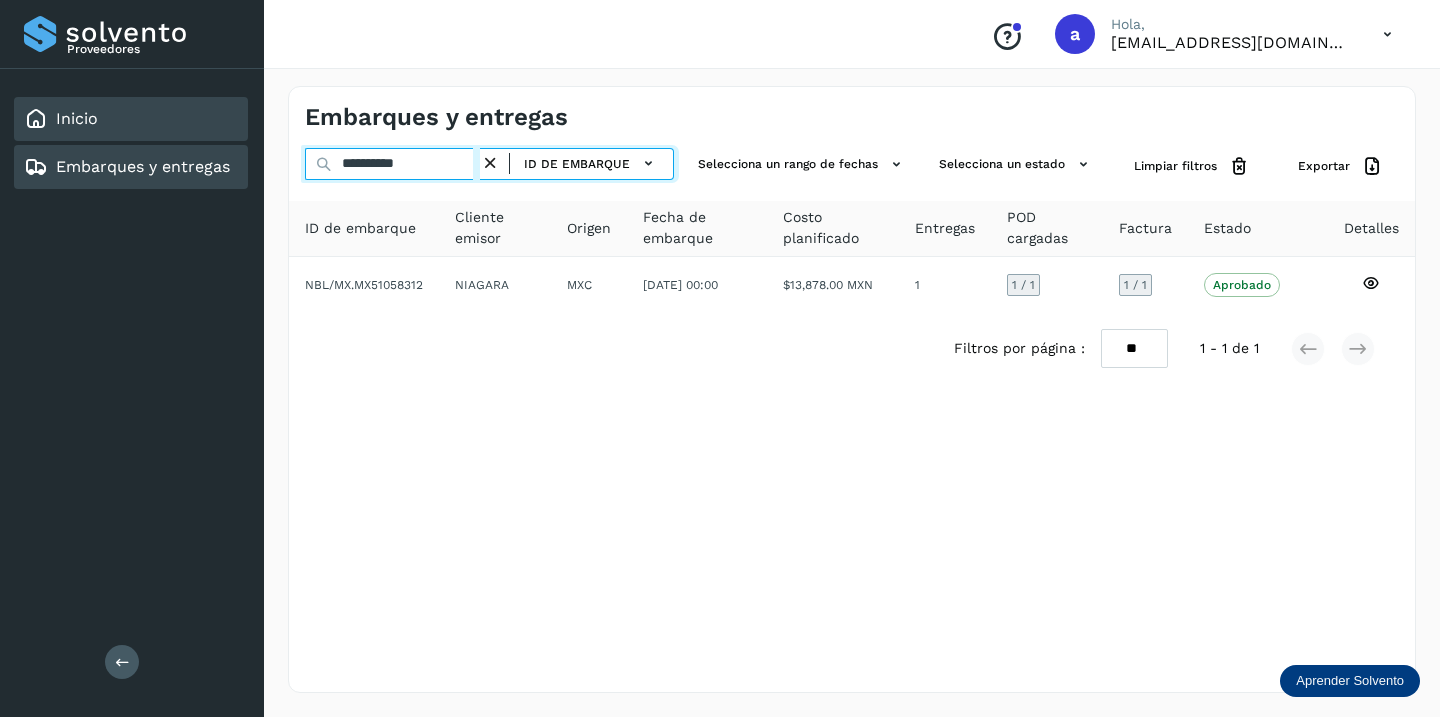 drag, startPoint x: 448, startPoint y: 159, endPoint x: 140, endPoint y: 109, distance: 312.03204 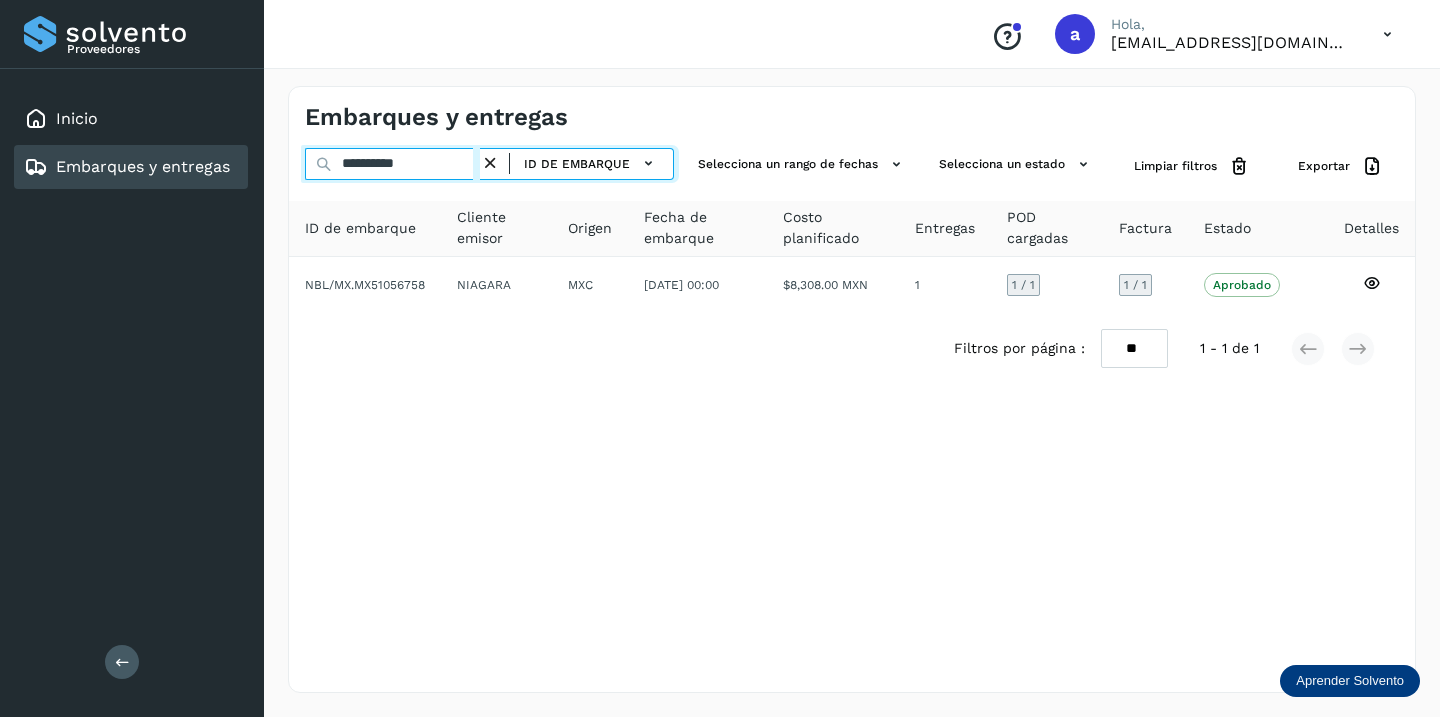 drag, startPoint x: 442, startPoint y: 167, endPoint x: 240, endPoint y: 167, distance: 202 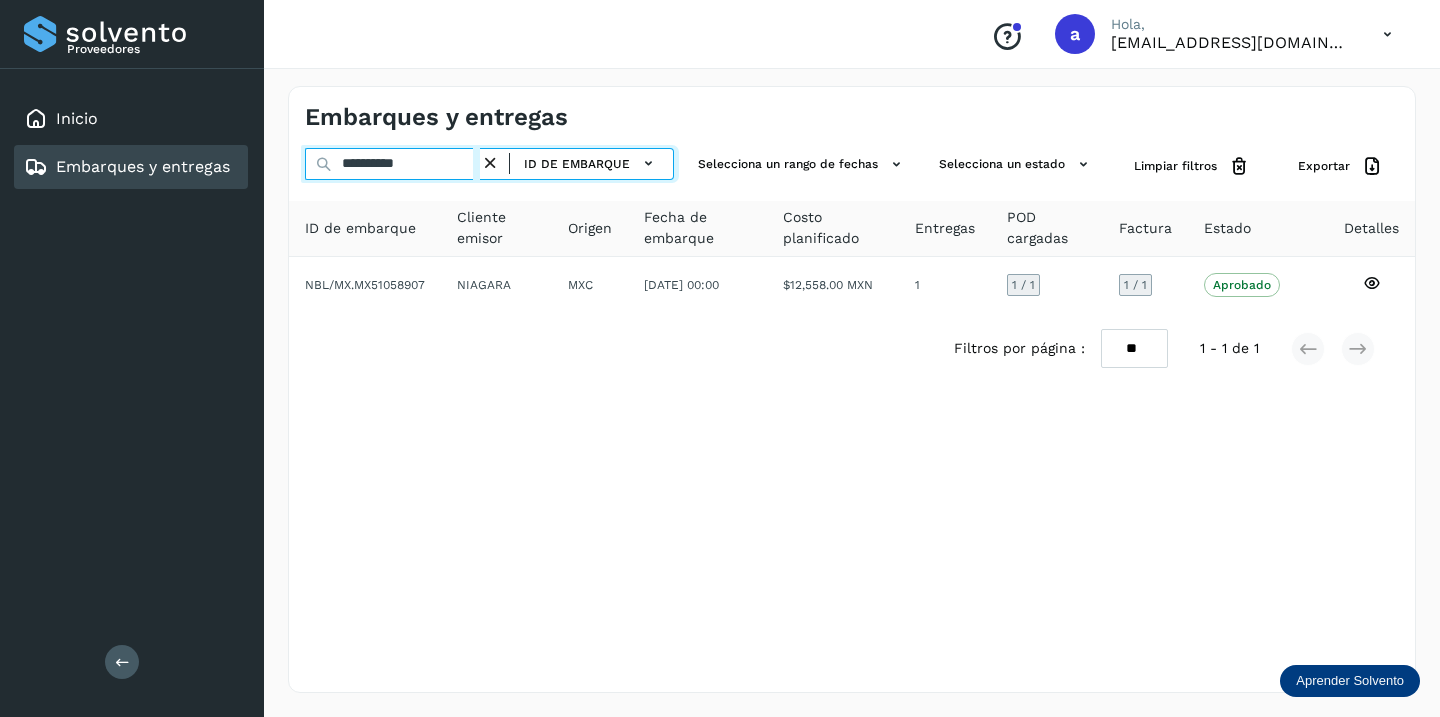 drag, startPoint x: 454, startPoint y: 165, endPoint x: 296, endPoint y: 170, distance: 158.0791 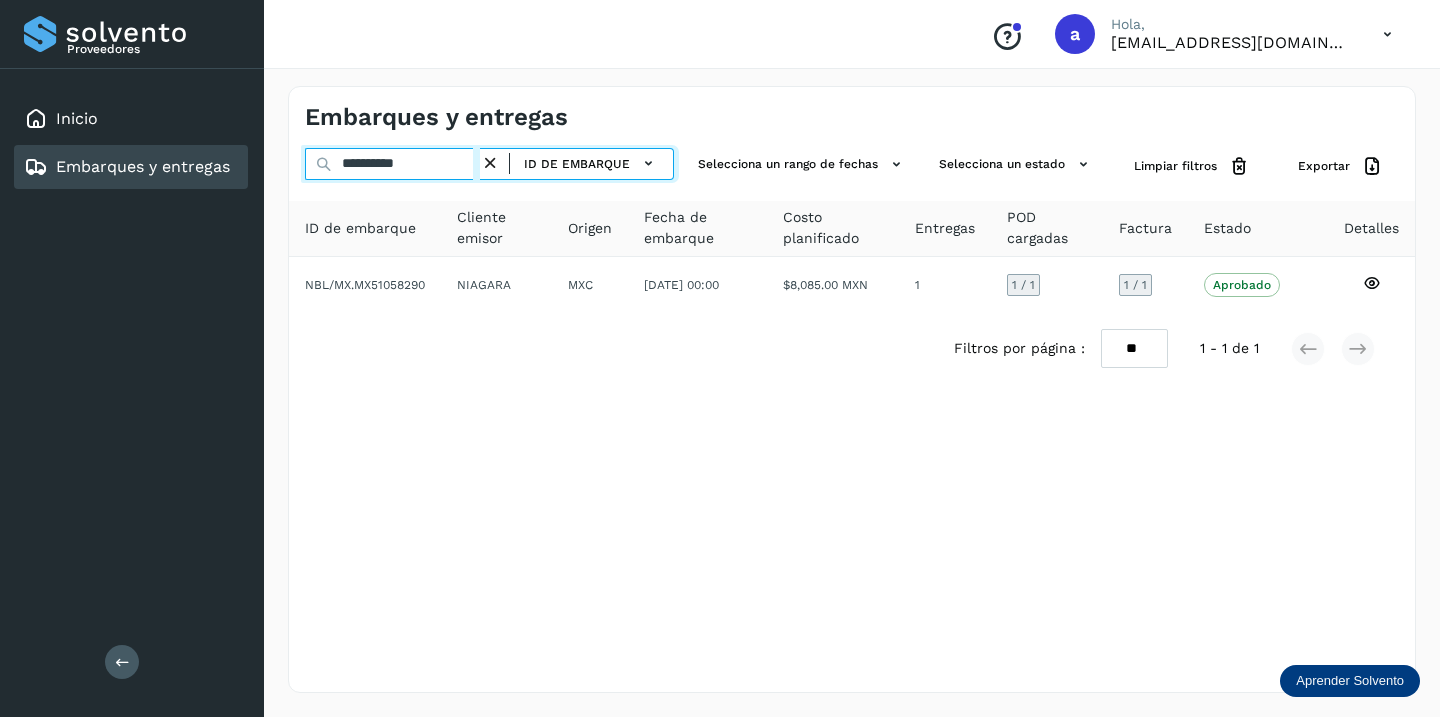 drag, startPoint x: 453, startPoint y: 165, endPoint x: 224, endPoint y: 146, distance: 229.78687 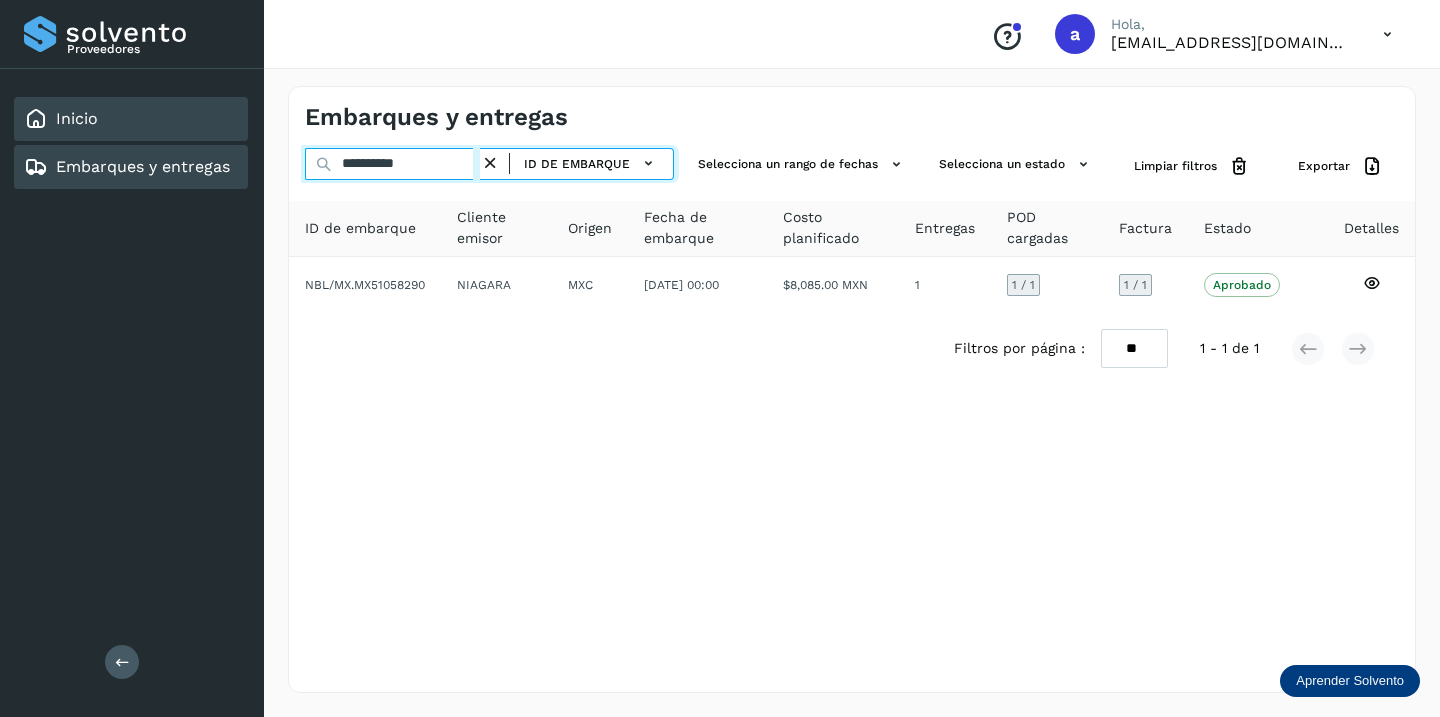 paste 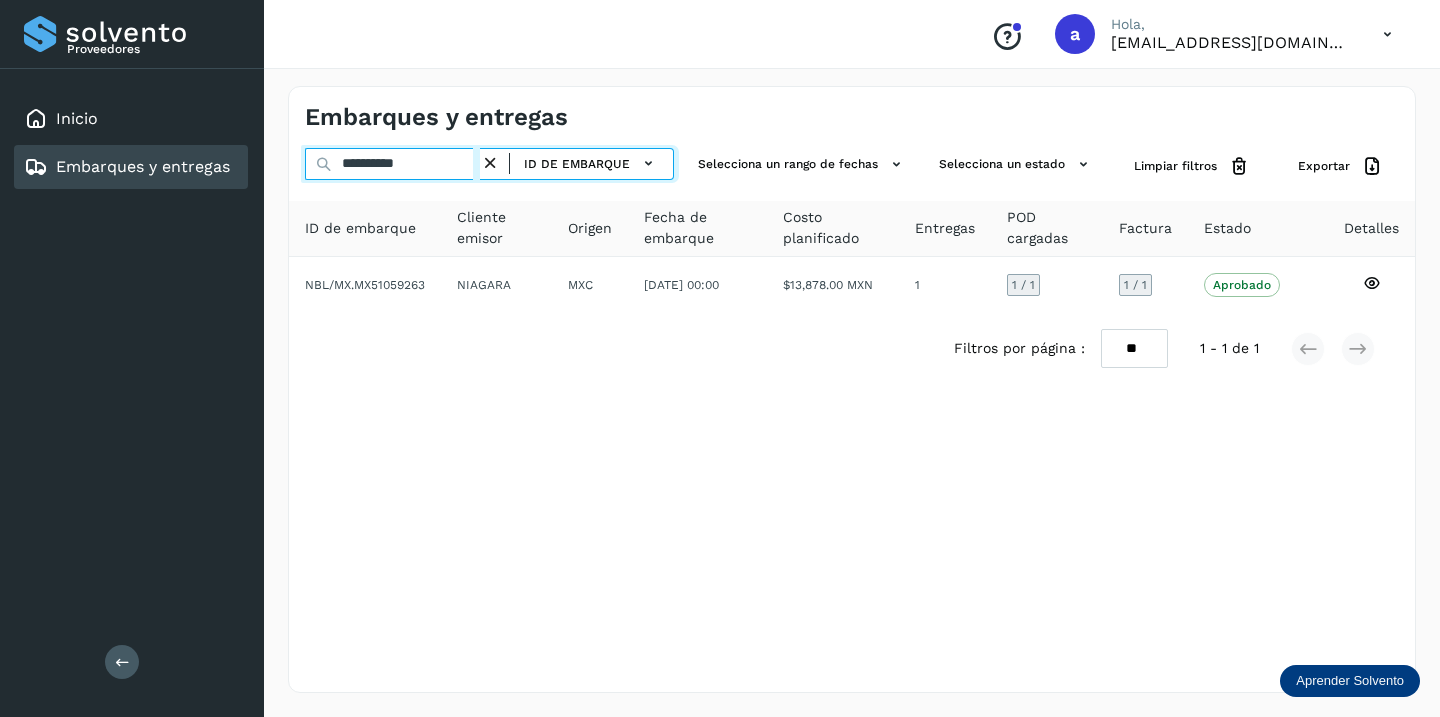 drag, startPoint x: 463, startPoint y: 161, endPoint x: 165, endPoint y: 142, distance: 298.6051 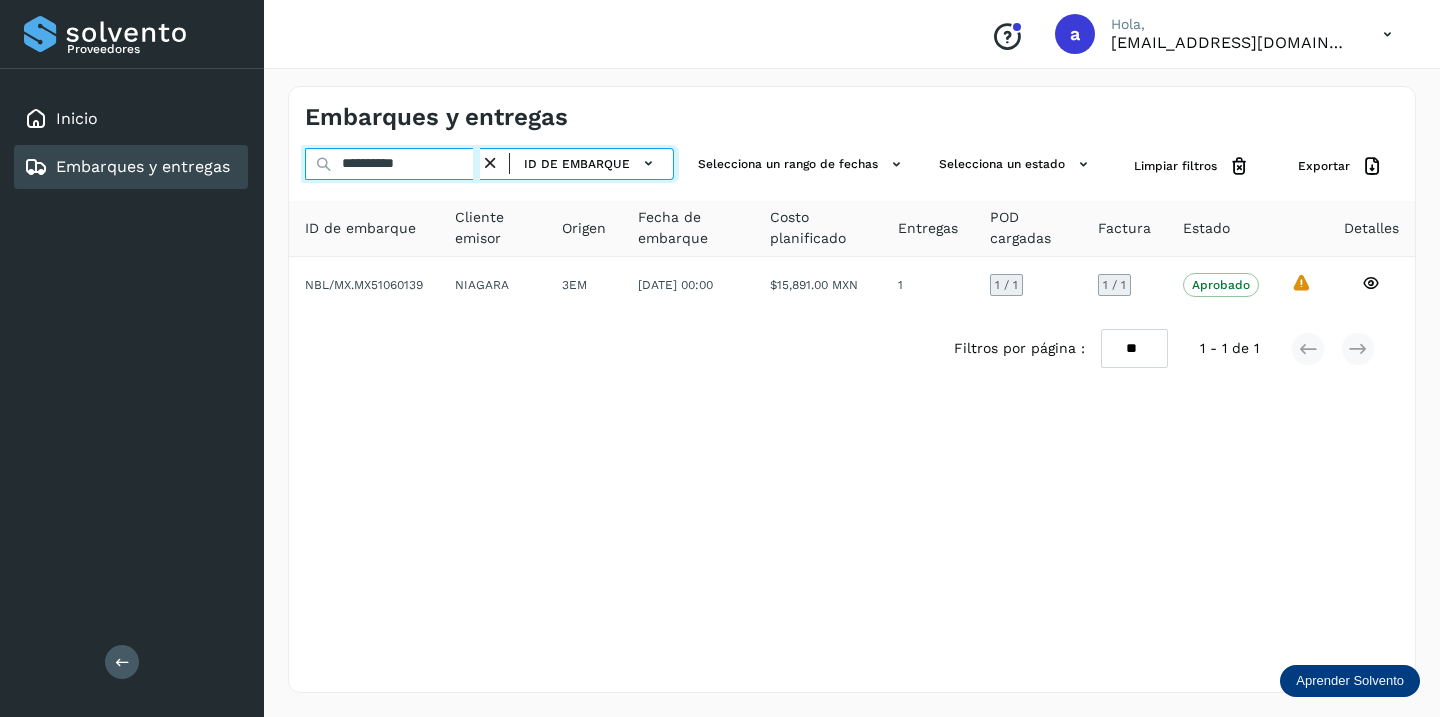 drag, startPoint x: 435, startPoint y: 164, endPoint x: 181, endPoint y: 163, distance: 254.00197 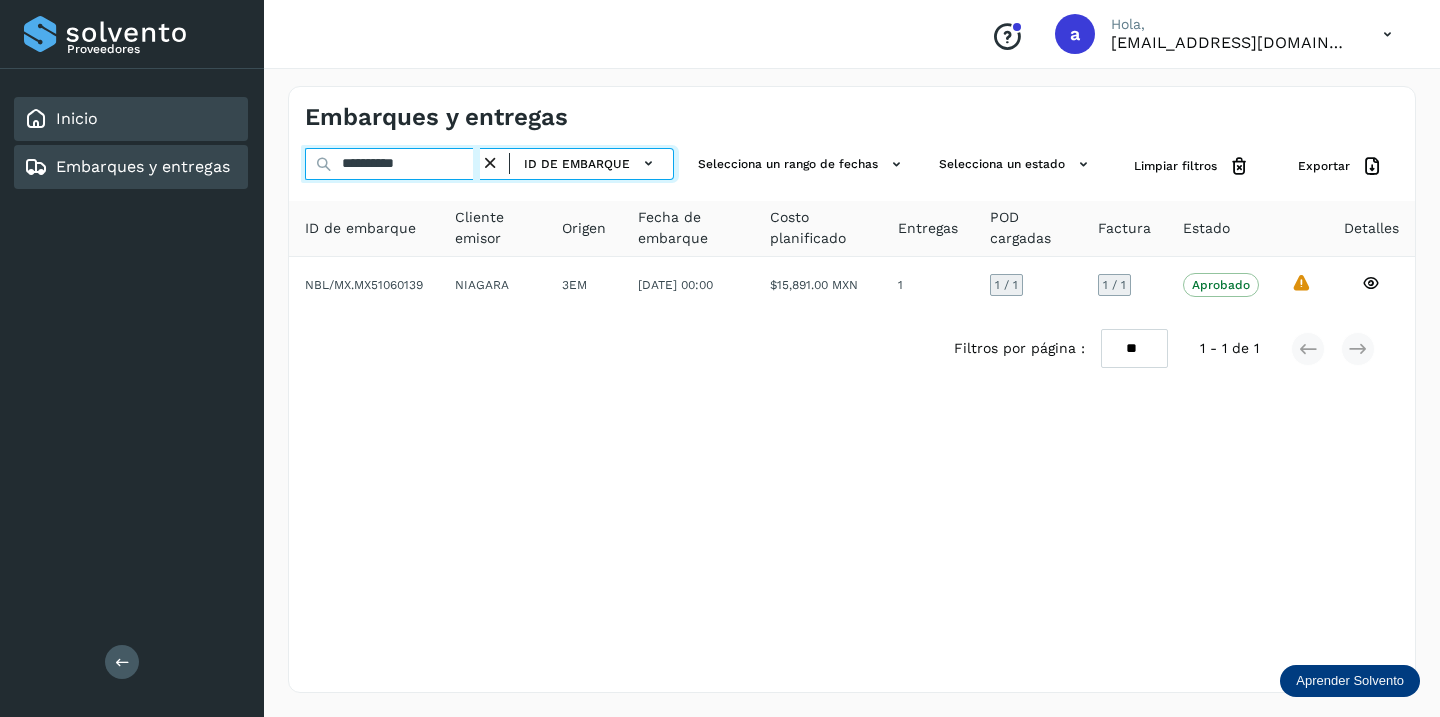 paste 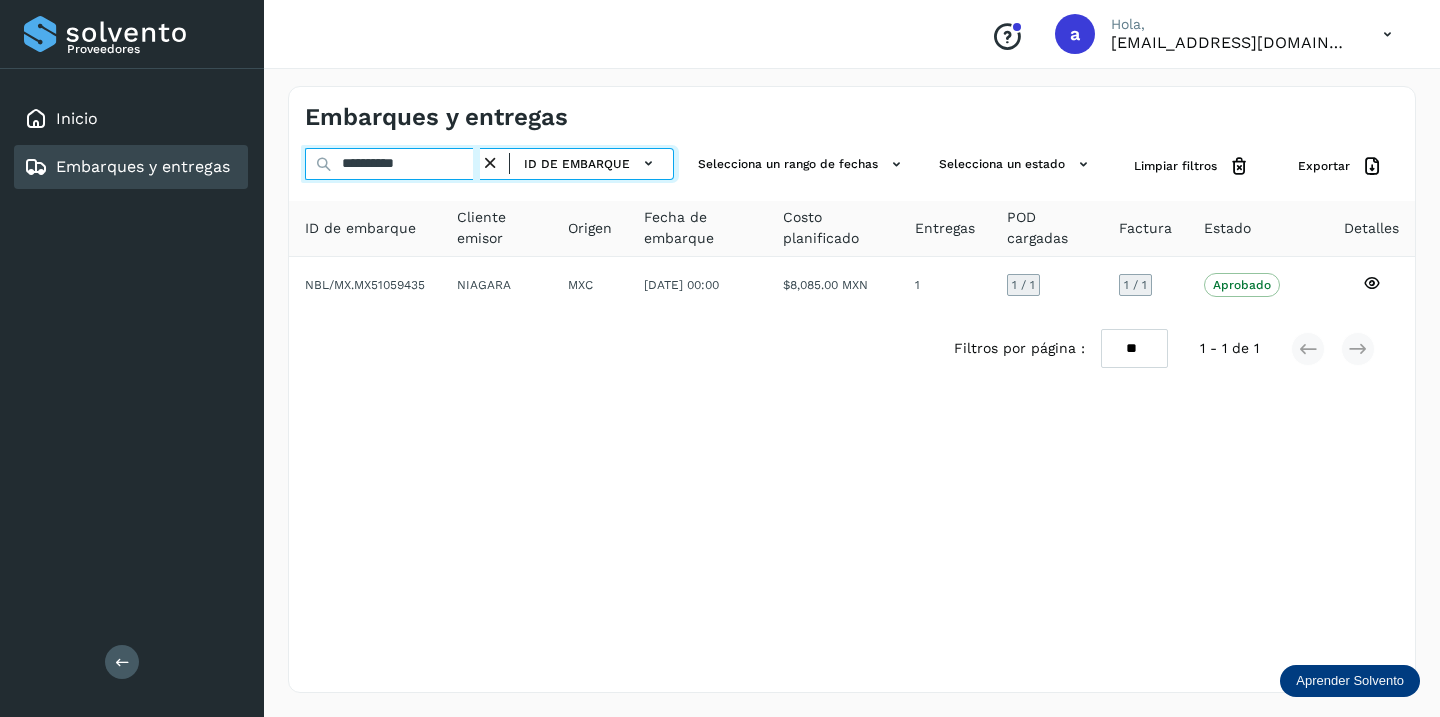 drag, startPoint x: 452, startPoint y: 152, endPoint x: 254, endPoint y: 151, distance: 198.00252 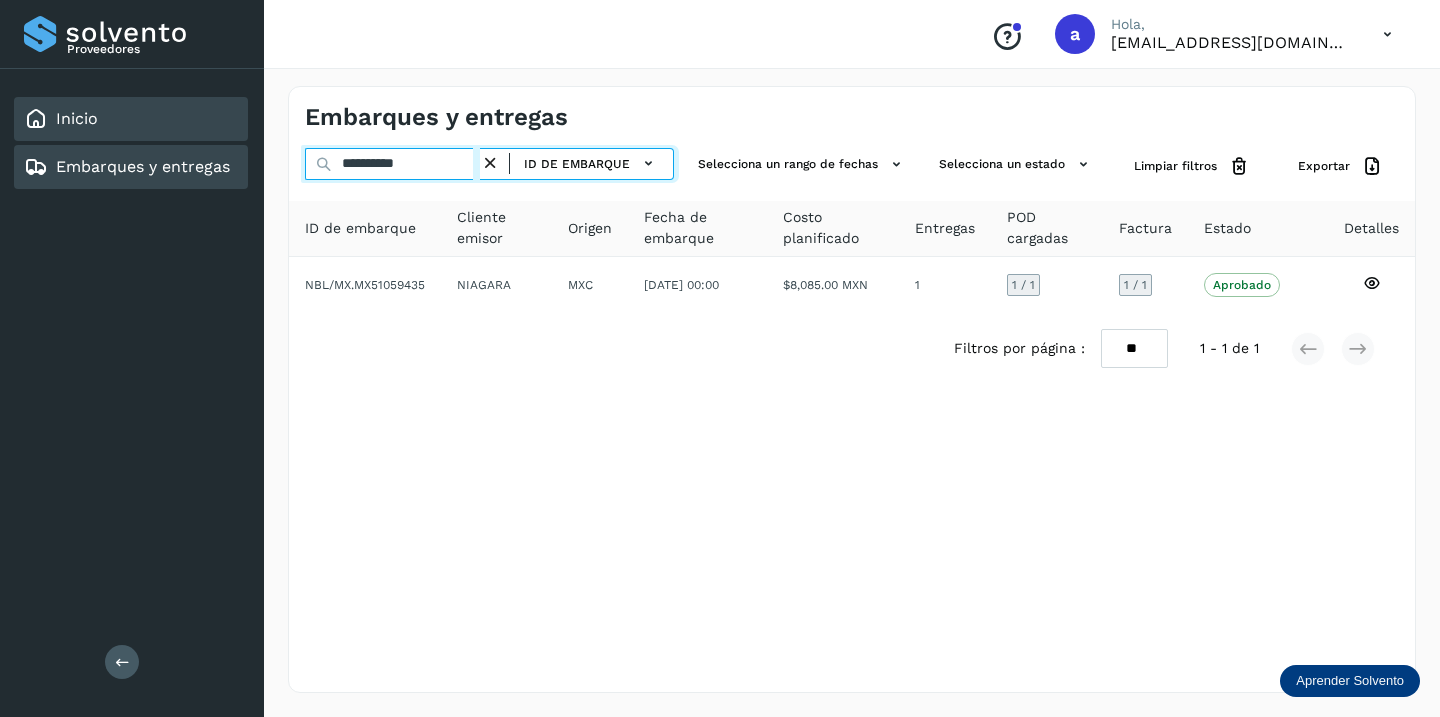 paste 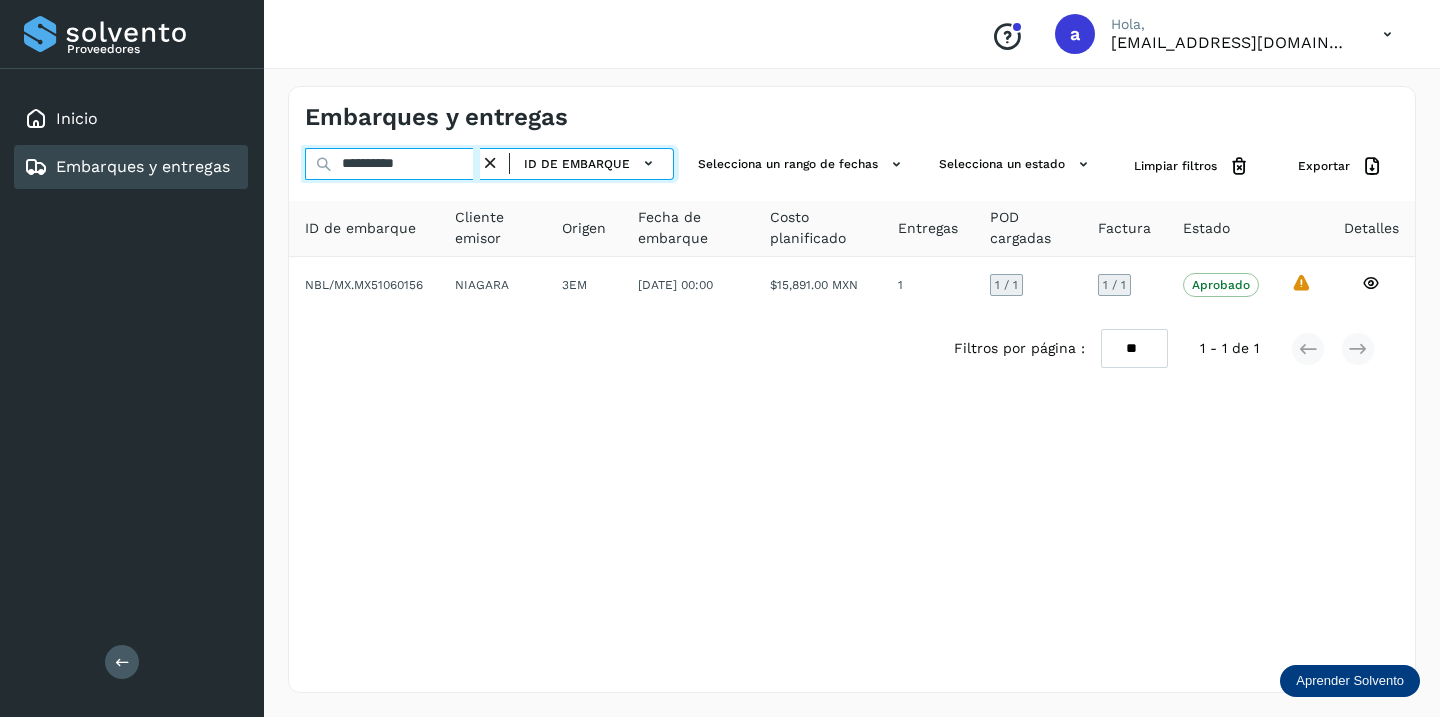 drag, startPoint x: 439, startPoint y: 167, endPoint x: 220, endPoint y: 164, distance: 219.02055 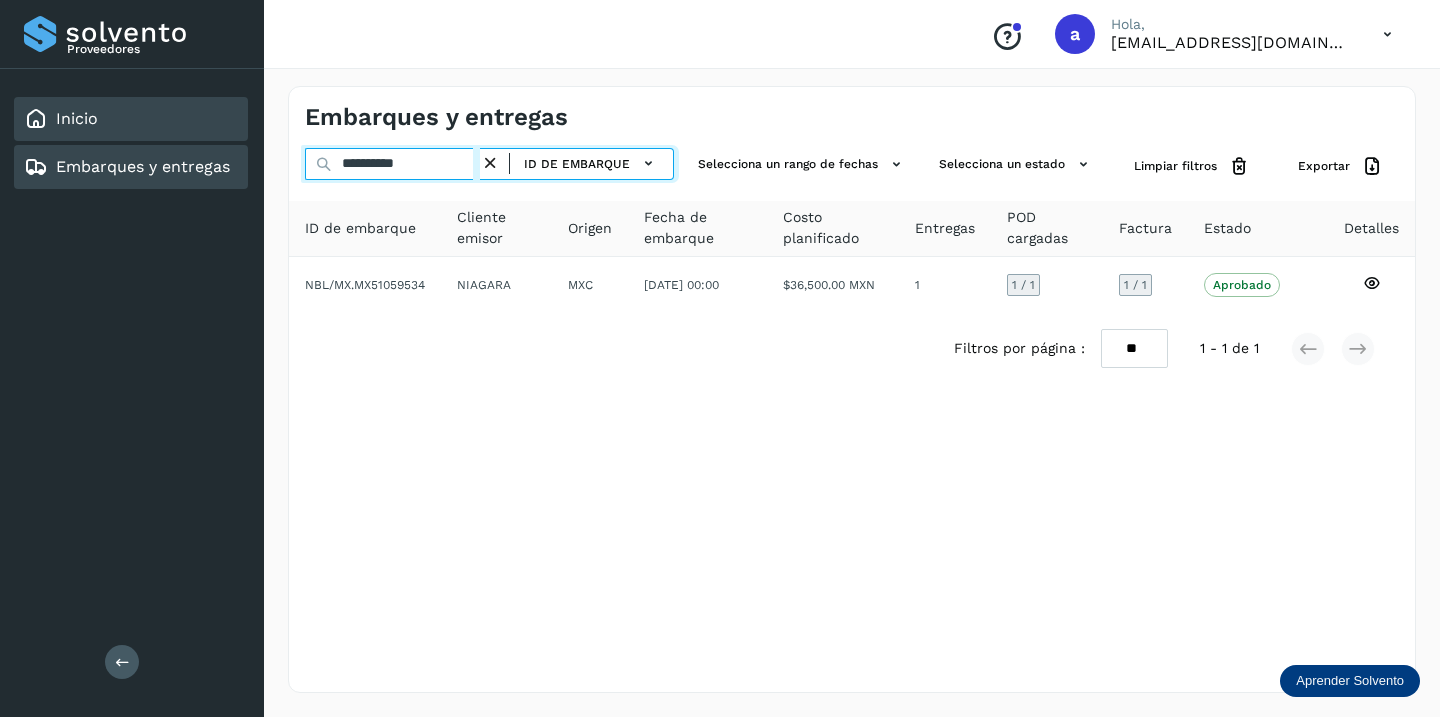 drag, startPoint x: 450, startPoint y: 162, endPoint x: 186, endPoint y: 140, distance: 264.91507 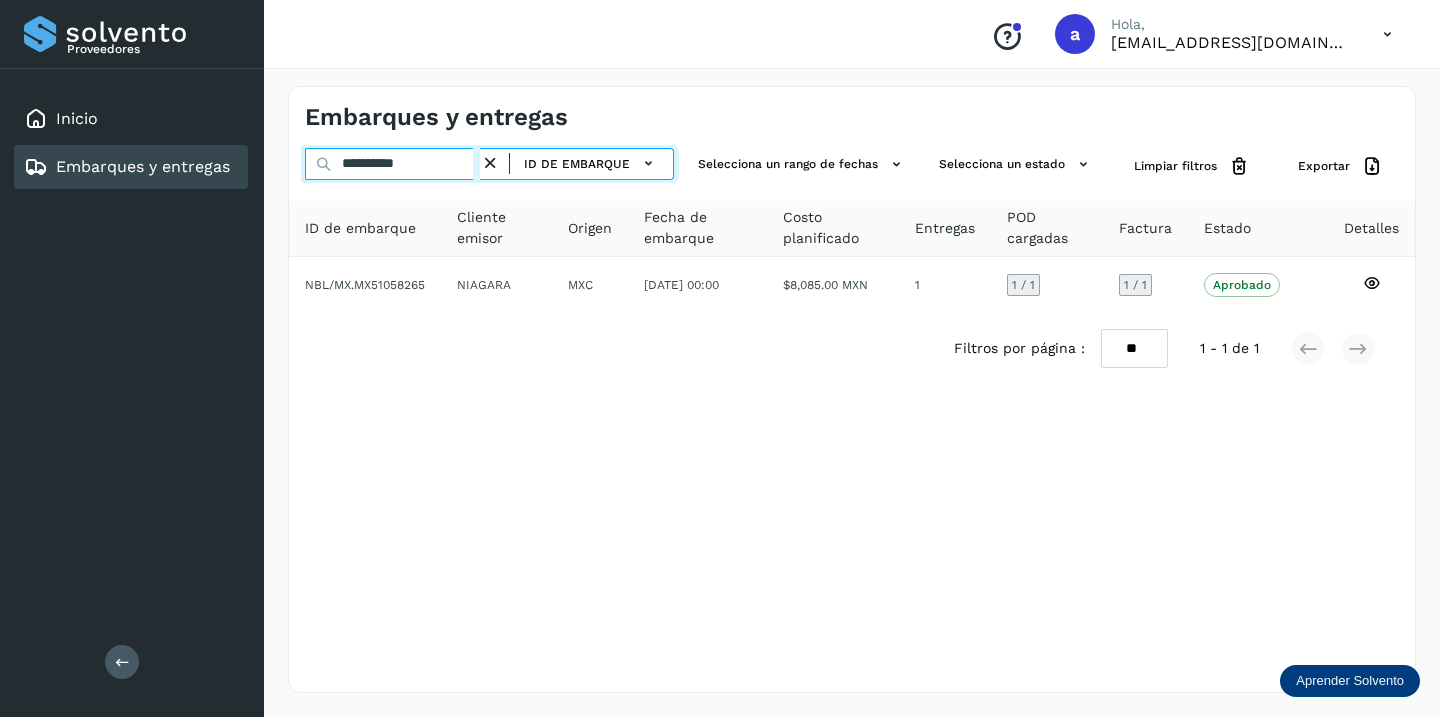 drag, startPoint x: 436, startPoint y: 163, endPoint x: 279, endPoint y: 155, distance: 157.20369 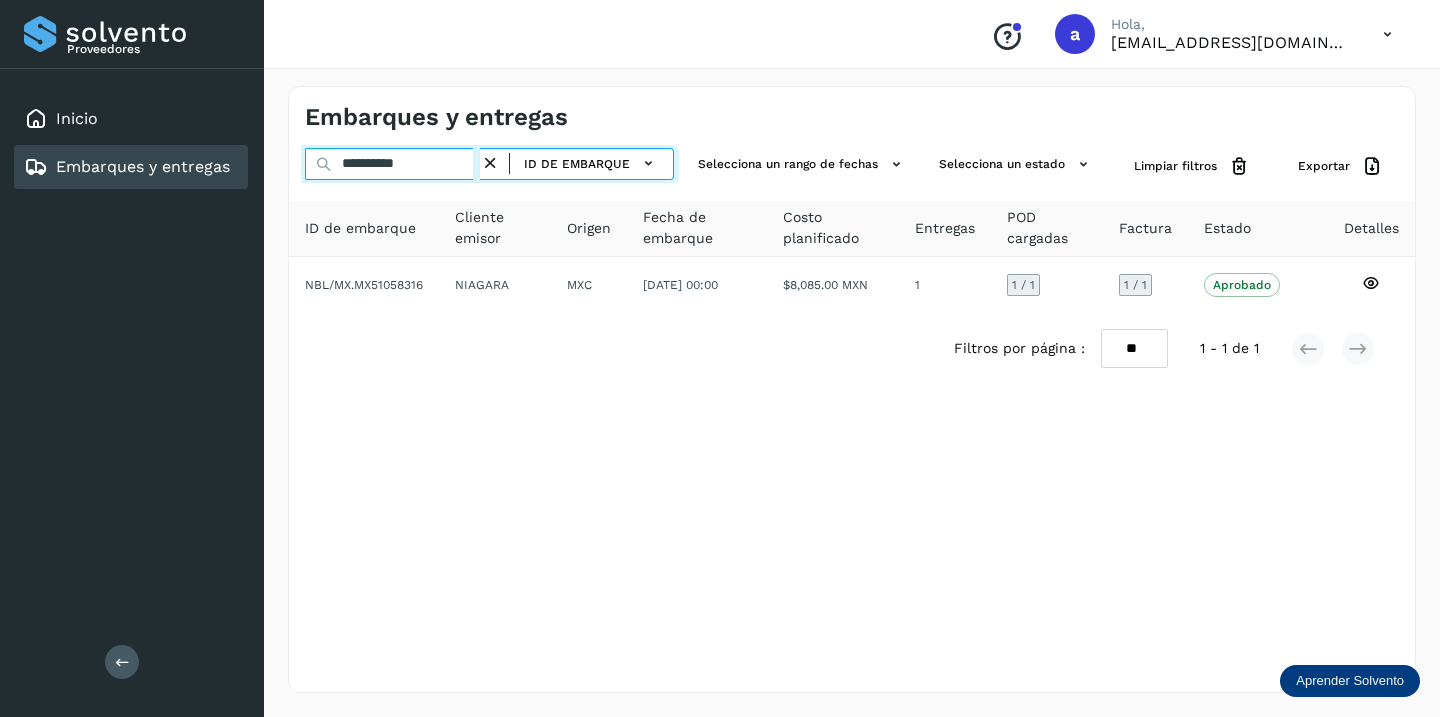 drag, startPoint x: 439, startPoint y: 165, endPoint x: 253, endPoint y: 135, distance: 188.40382 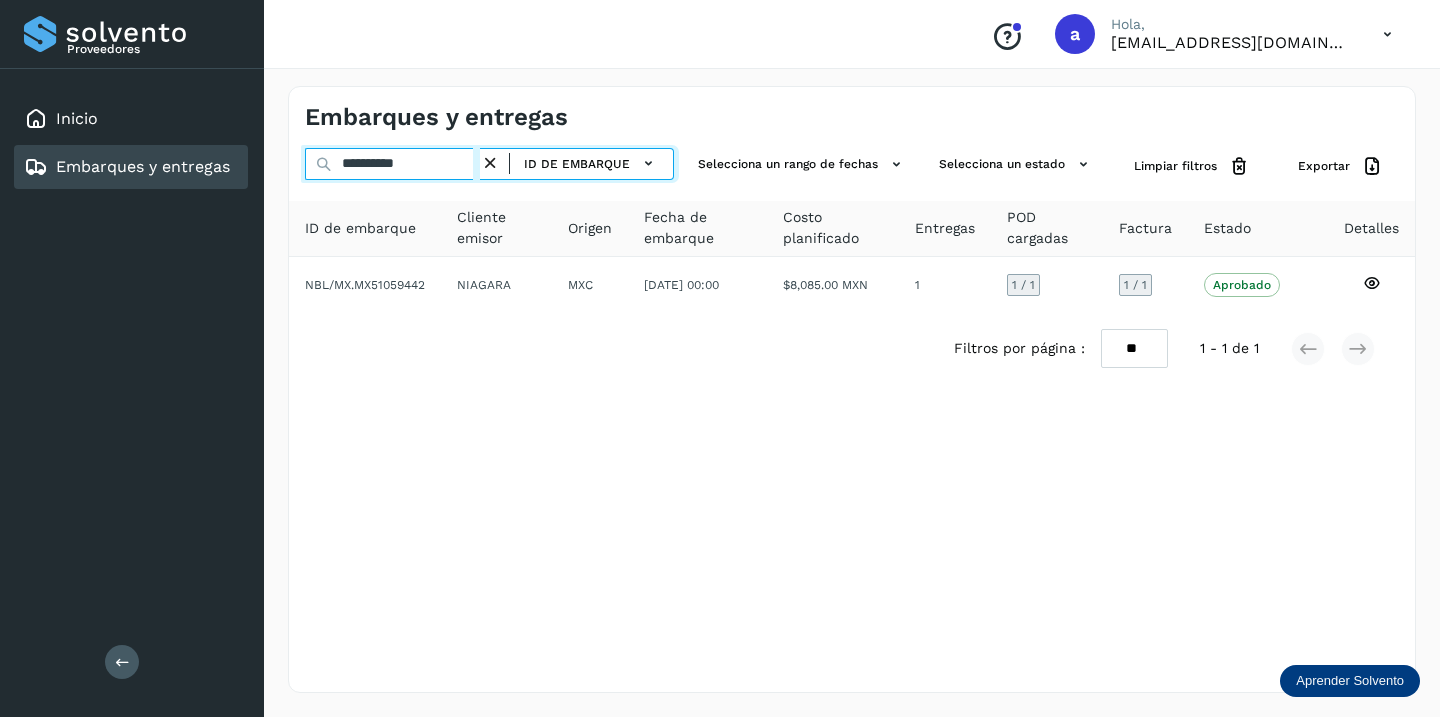 drag, startPoint x: 444, startPoint y: 162, endPoint x: 213, endPoint y: 162, distance: 231 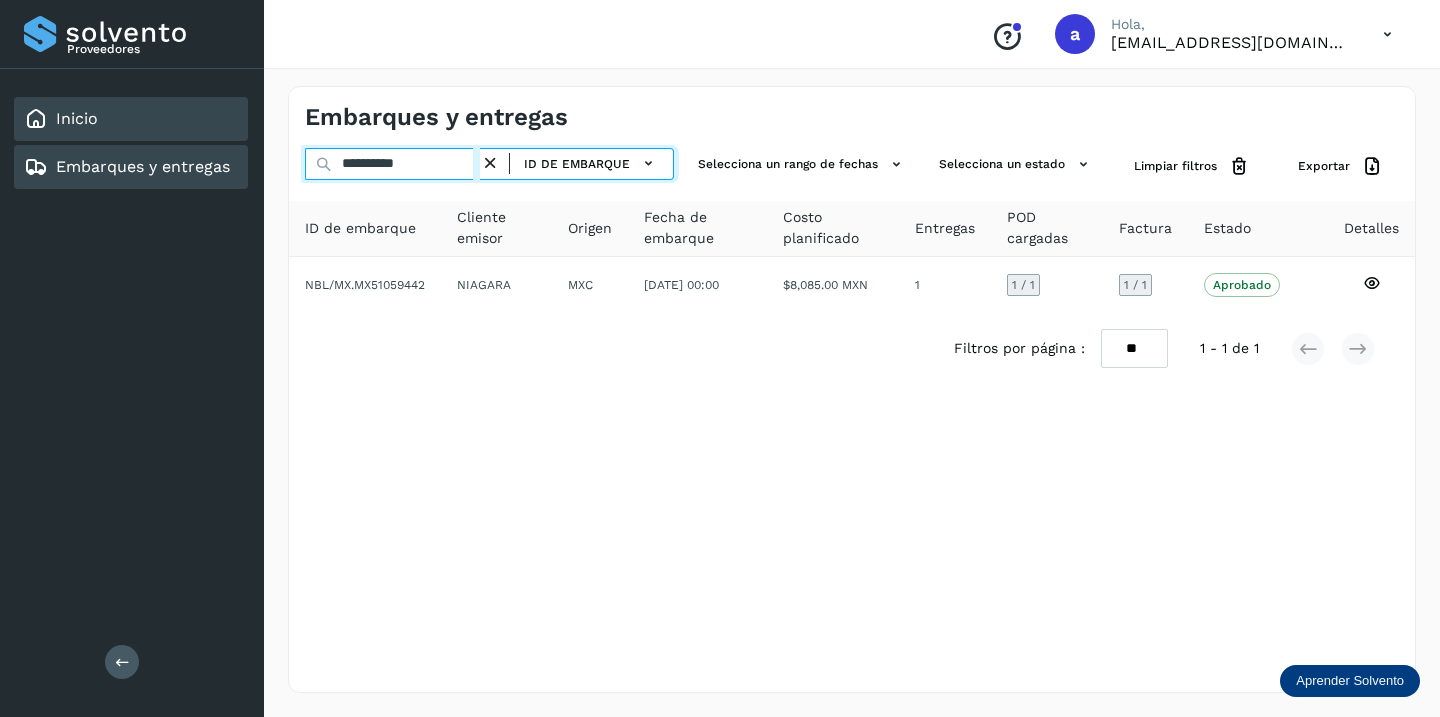paste 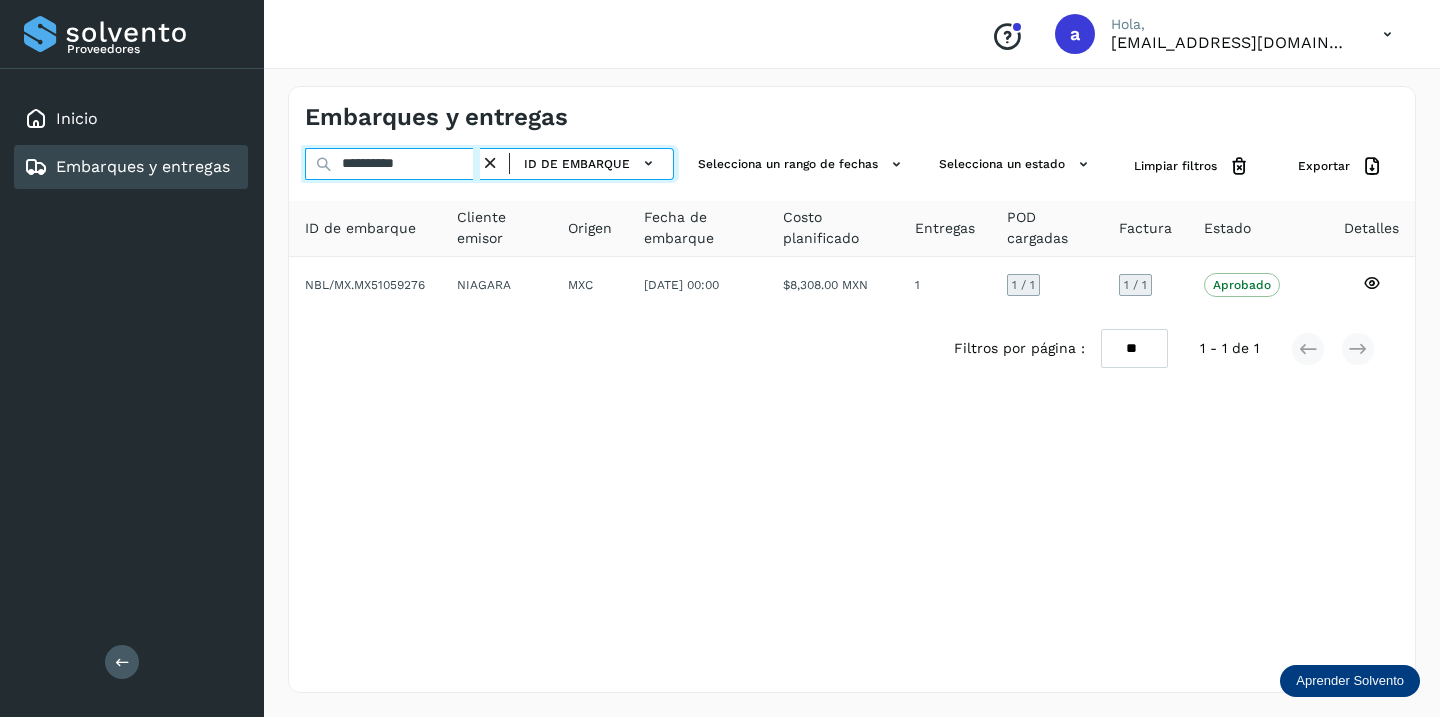 drag, startPoint x: 443, startPoint y: 163, endPoint x: 262, endPoint y: 164, distance: 181.00276 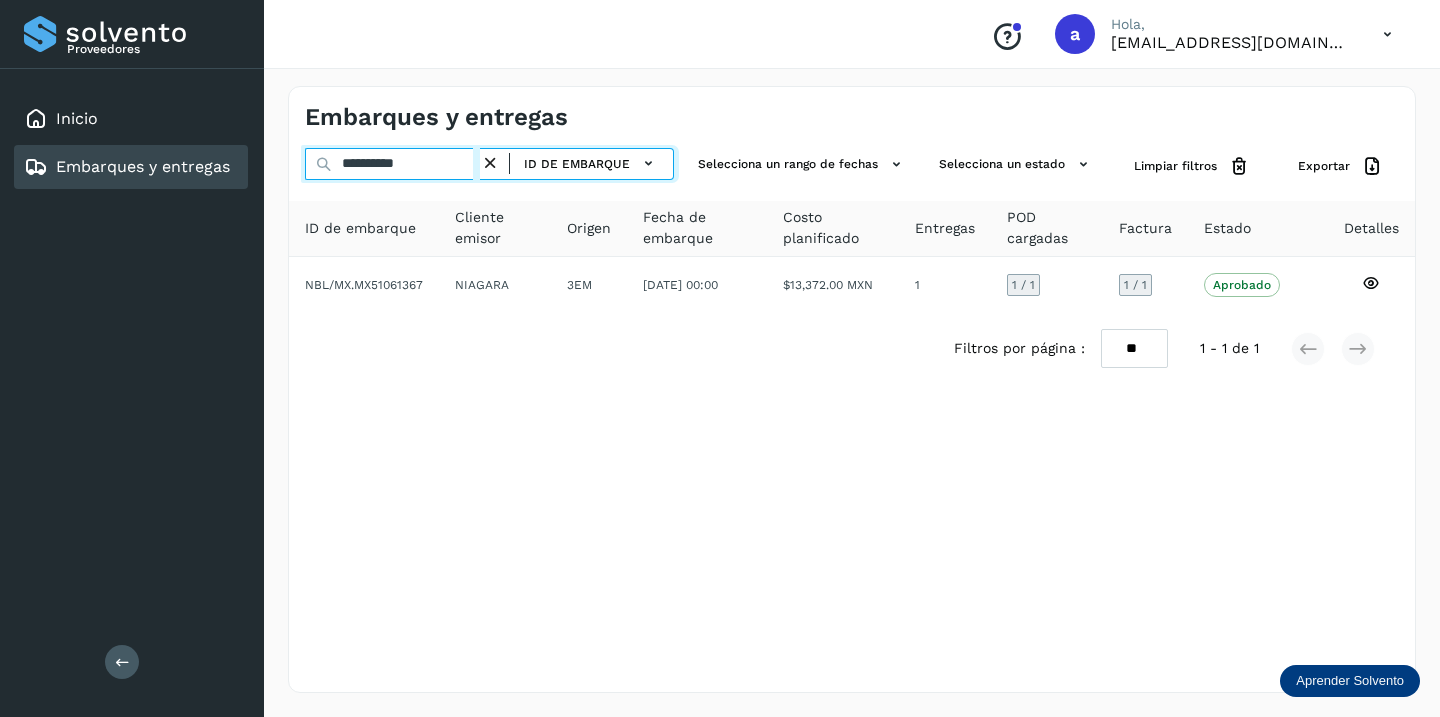 drag, startPoint x: 442, startPoint y: 159, endPoint x: 180, endPoint y: 159, distance: 262 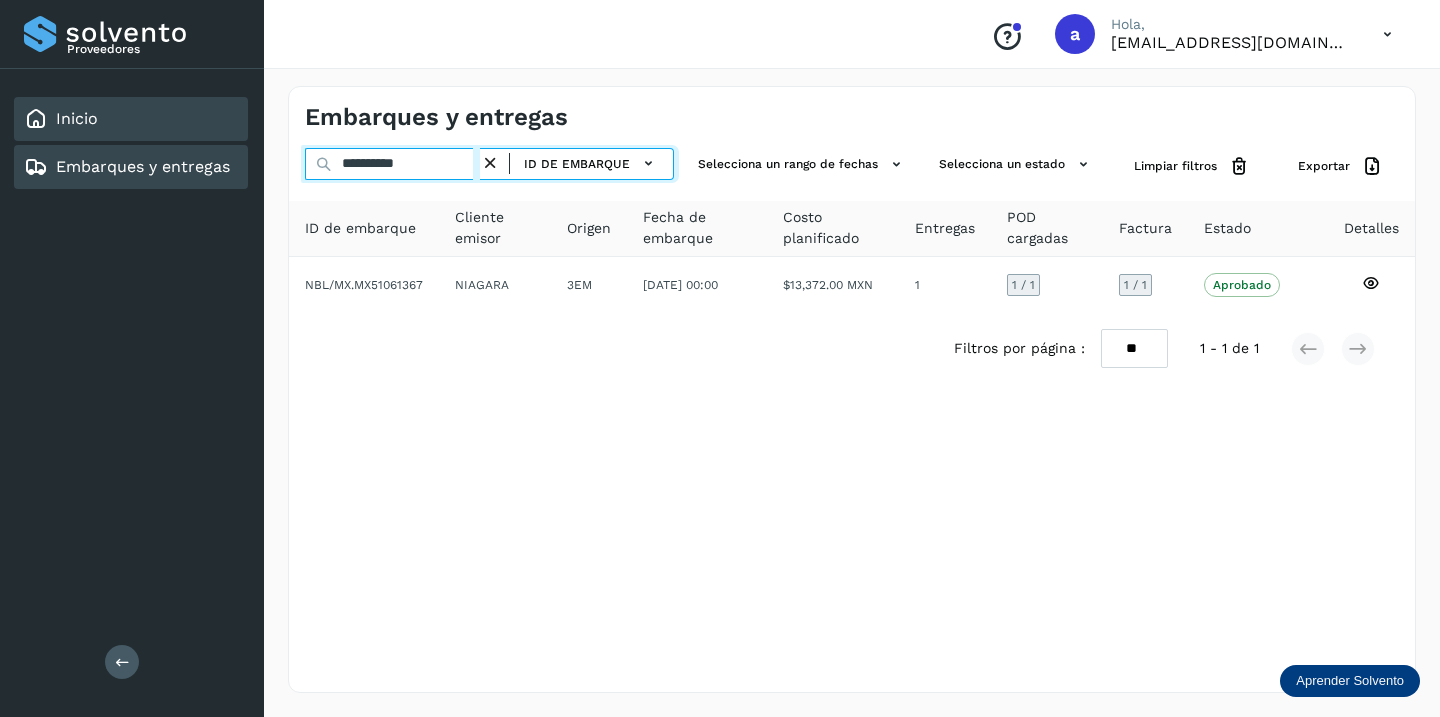 paste 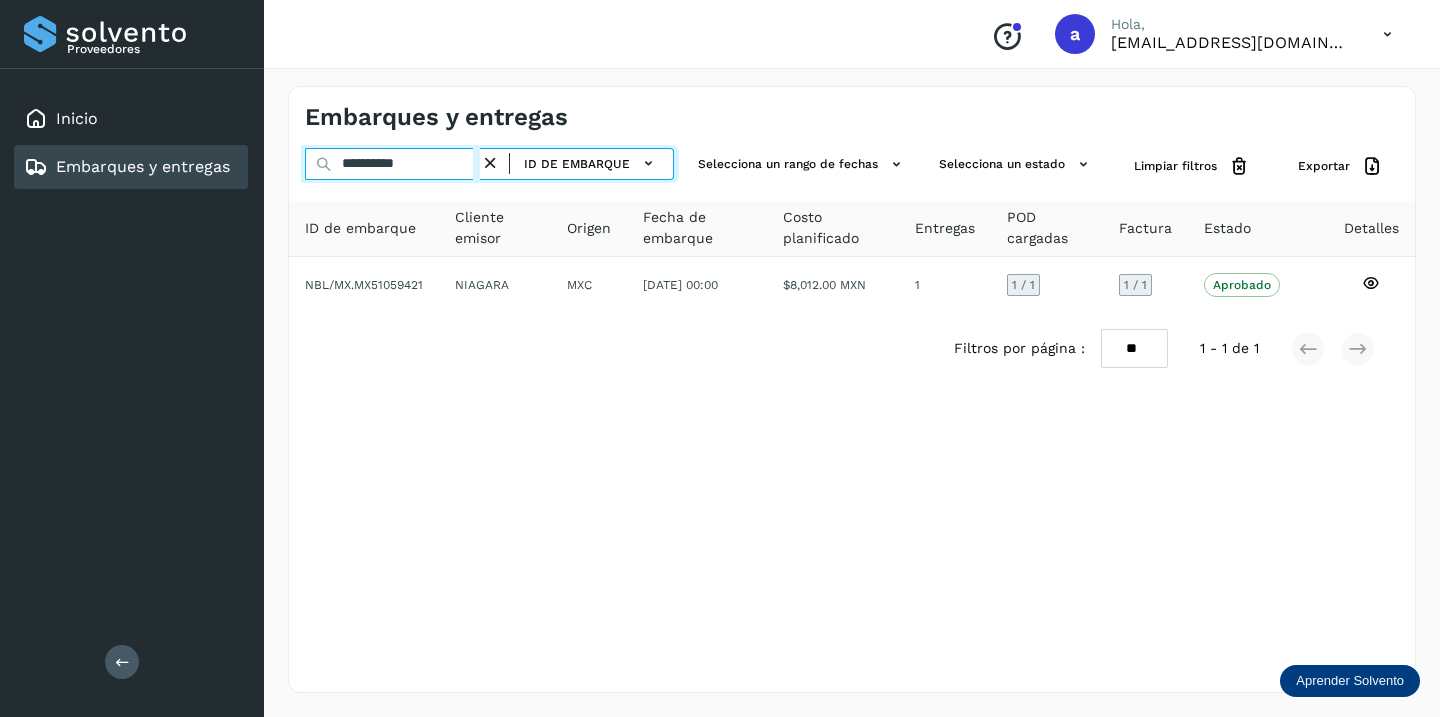 drag, startPoint x: 436, startPoint y: 170, endPoint x: 319, endPoint y: 167, distance: 117.03845 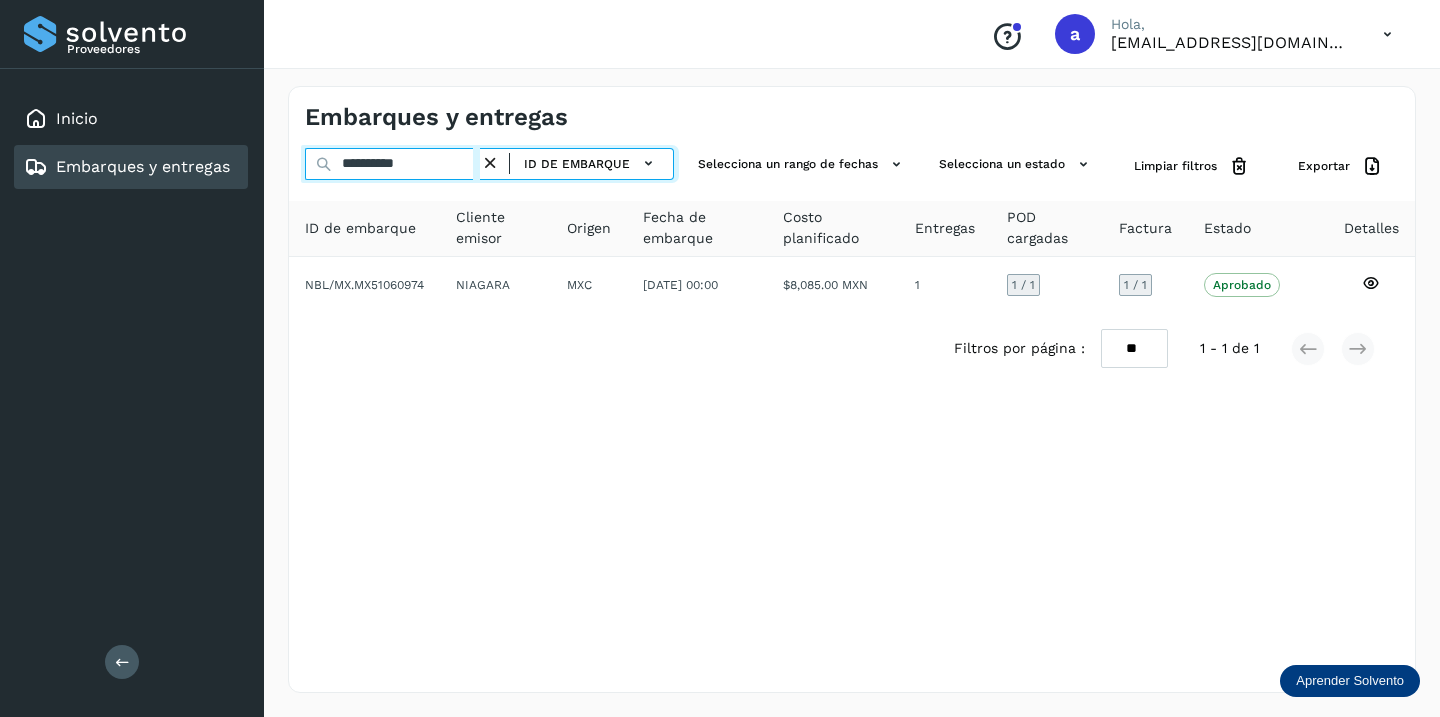 drag, startPoint x: 436, startPoint y: 155, endPoint x: 215, endPoint y: 141, distance: 221.443 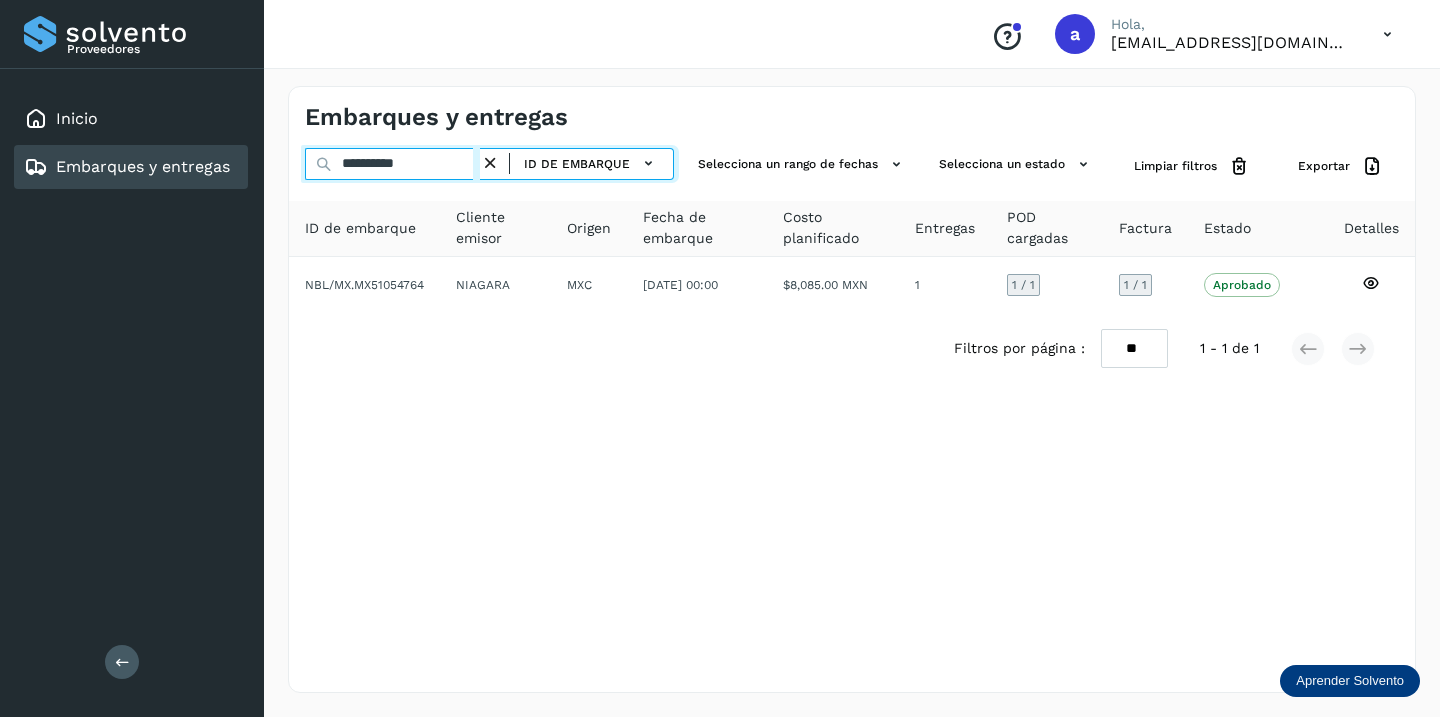 drag, startPoint x: 434, startPoint y: 169, endPoint x: 300, endPoint y: 168, distance: 134.00374 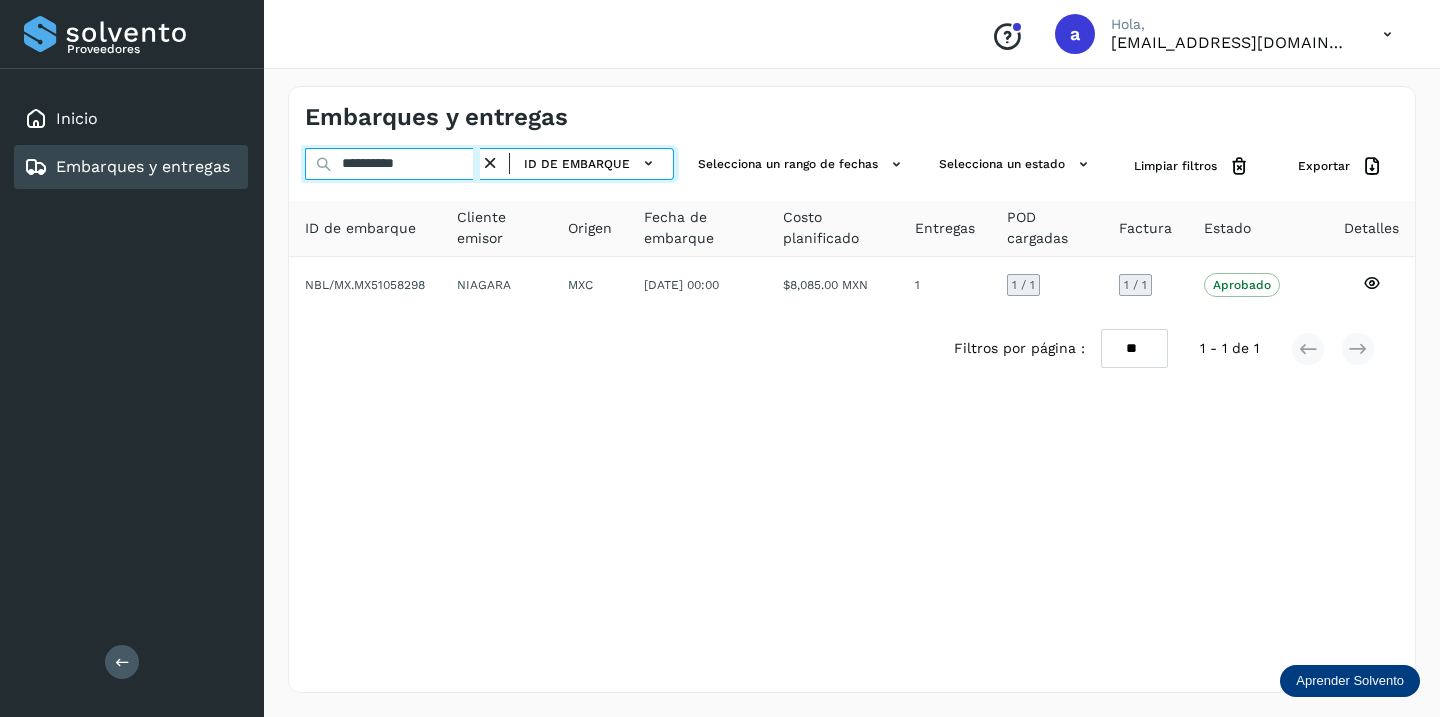 drag, startPoint x: 442, startPoint y: 167, endPoint x: 338, endPoint y: 166, distance: 104.00481 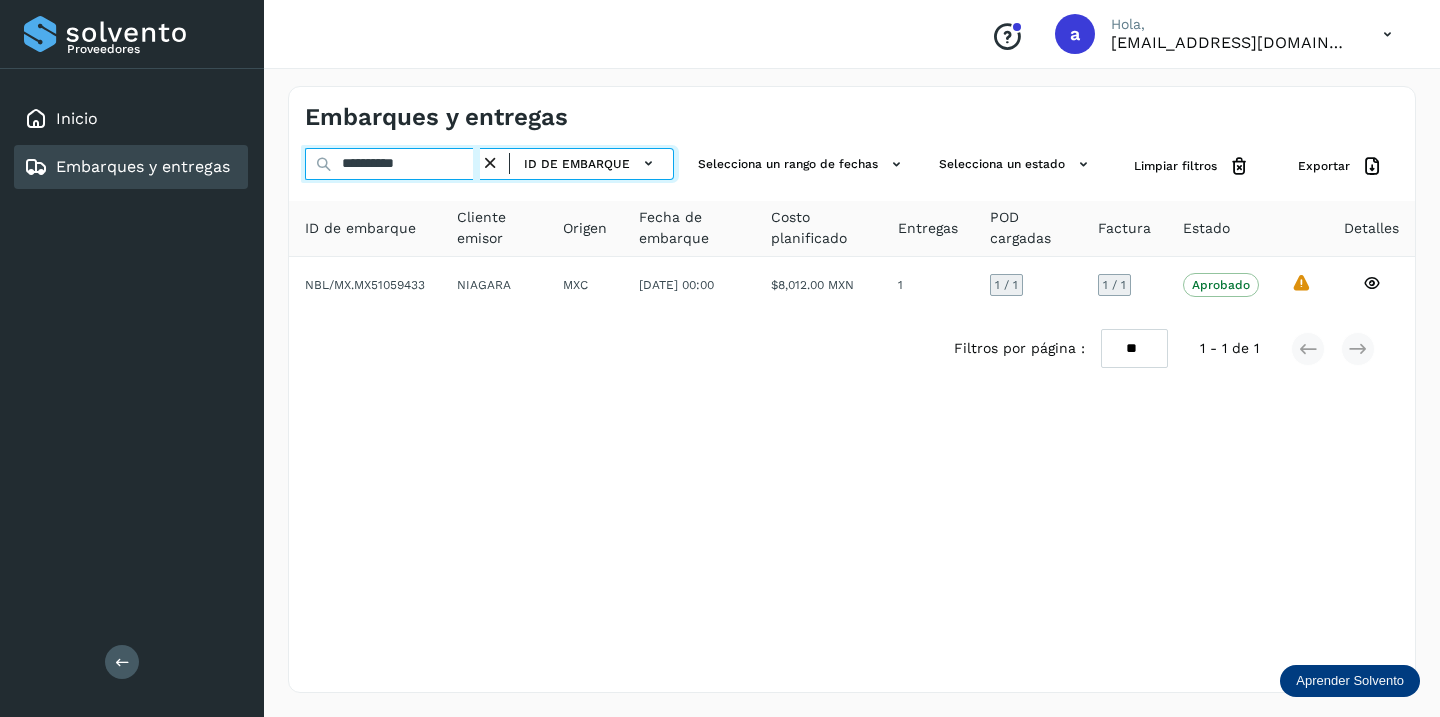 drag, startPoint x: 435, startPoint y: 168, endPoint x: 289, endPoint y: 157, distance: 146.4138 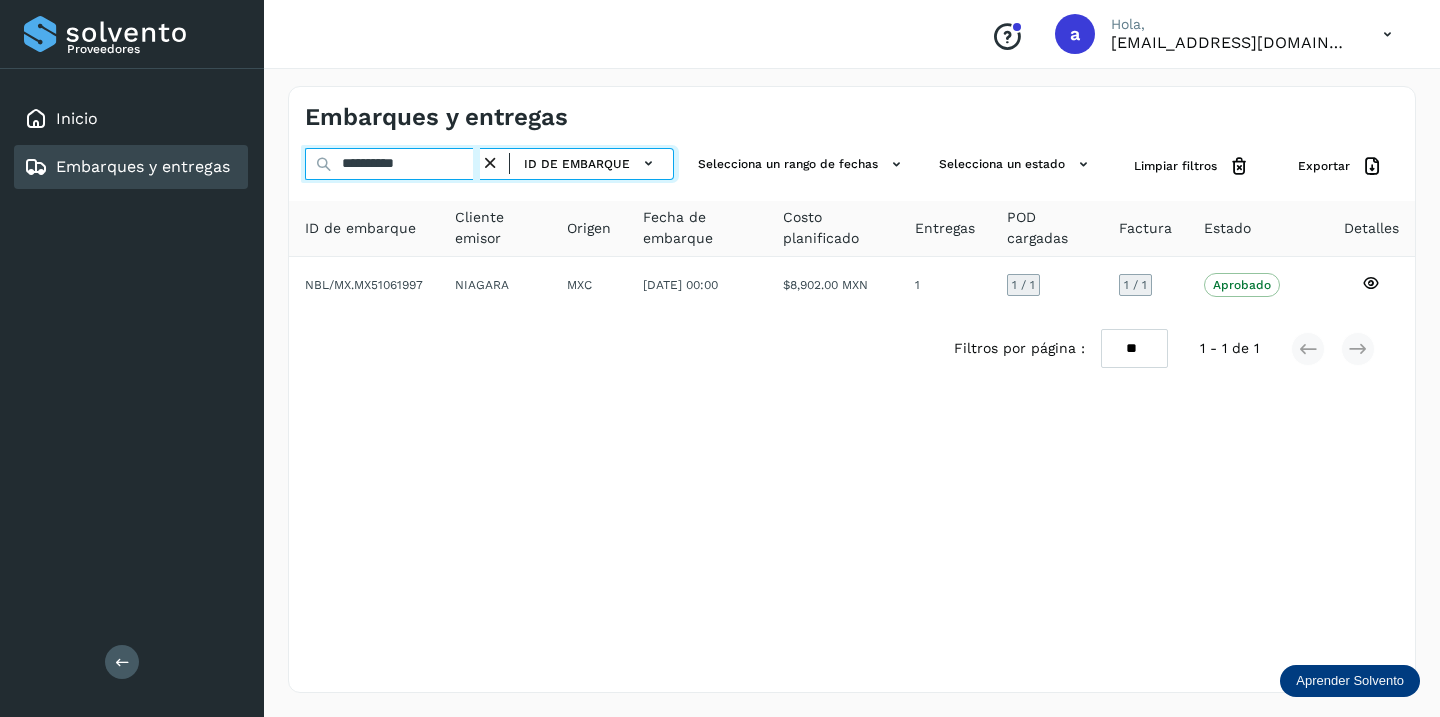 drag, startPoint x: 456, startPoint y: 155, endPoint x: 214, endPoint y: 153, distance: 242.00827 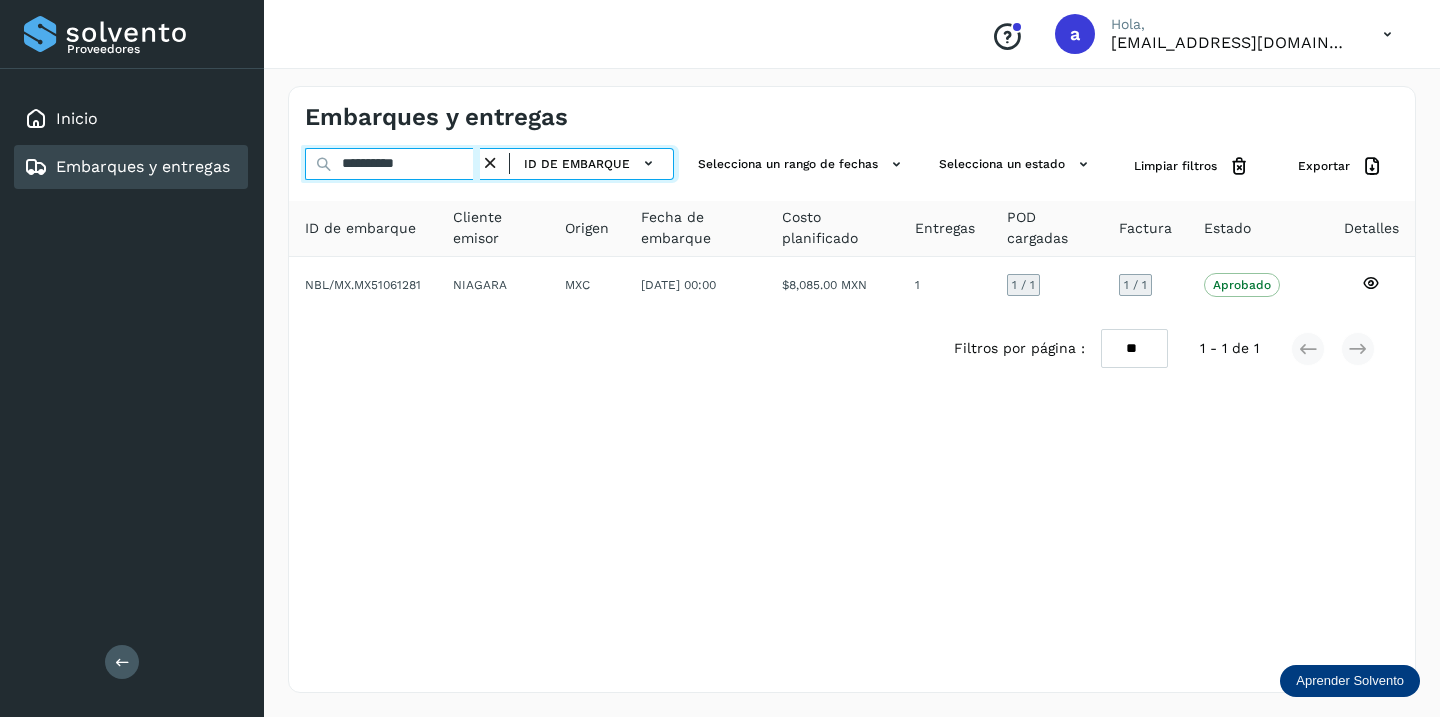 drag, startPoint x: 443, startPoint y: 168, endPoint x: 312, endPoint y: 168, distance: 131 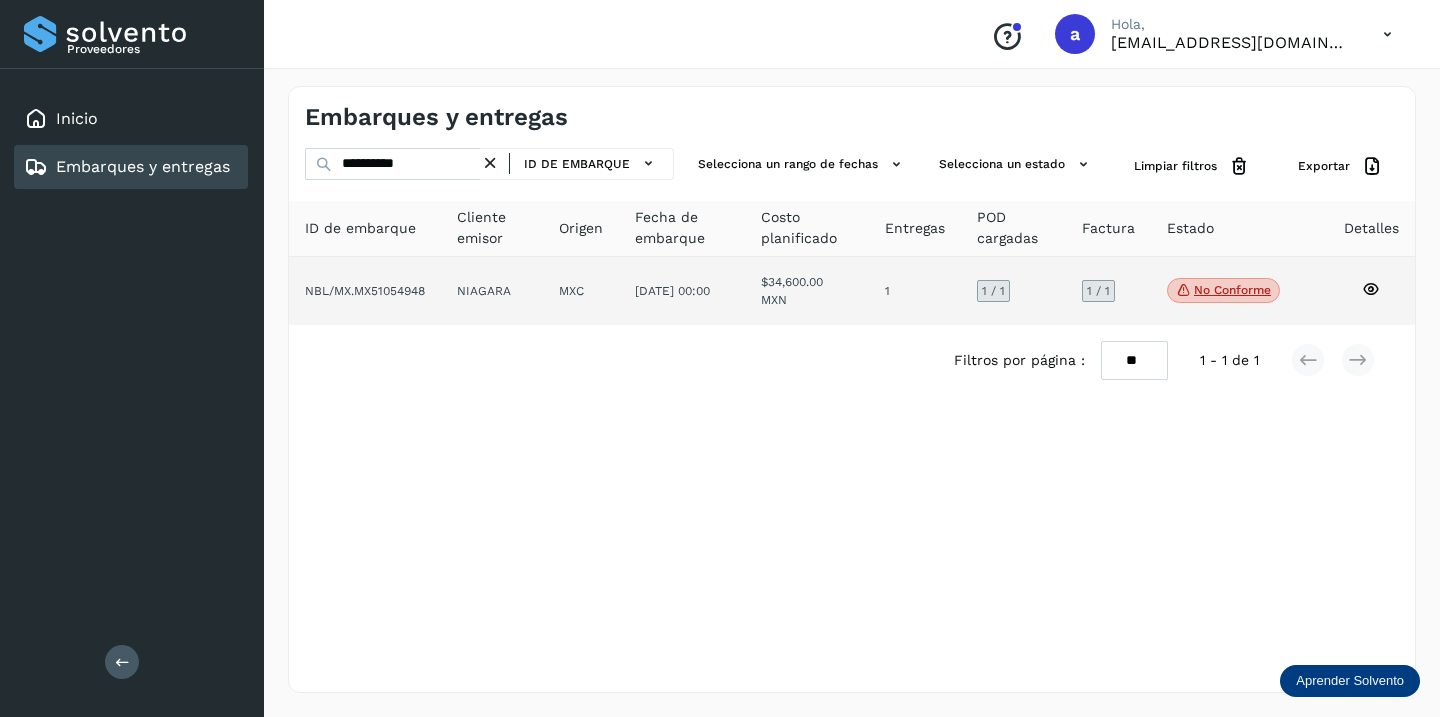 click on "No conforme" 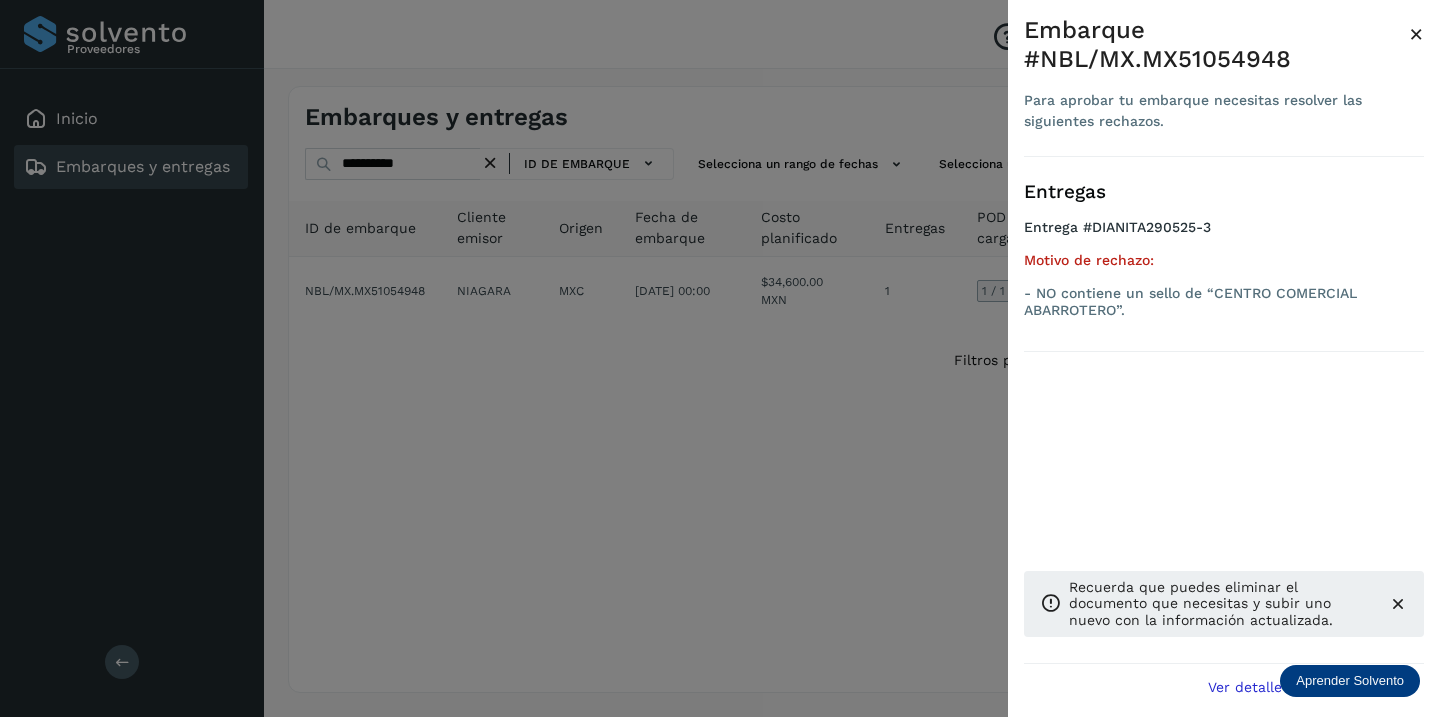 click at bounding box center [720, 358] 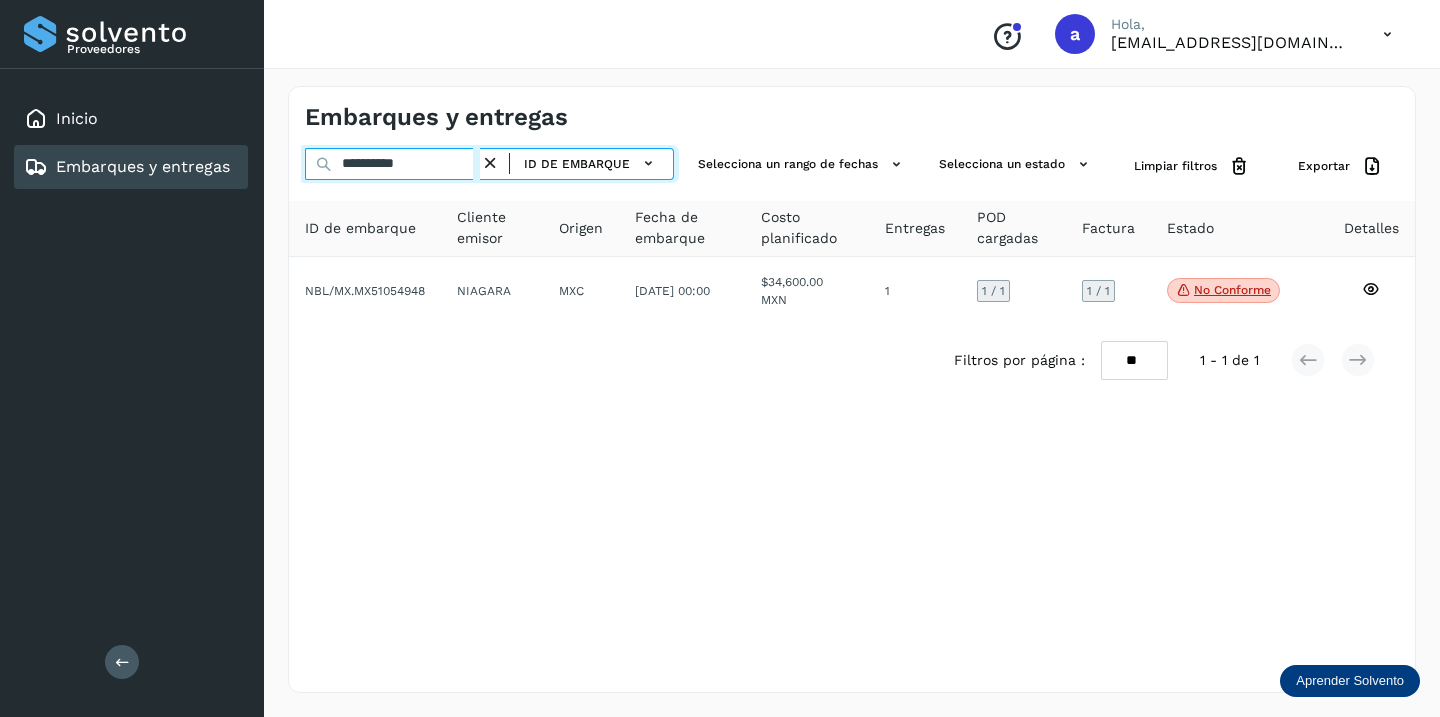 drag, startPoint x: 455, startPoint y: 168, endPoint x: 191, endPoint y: 153, distance: 264.42578 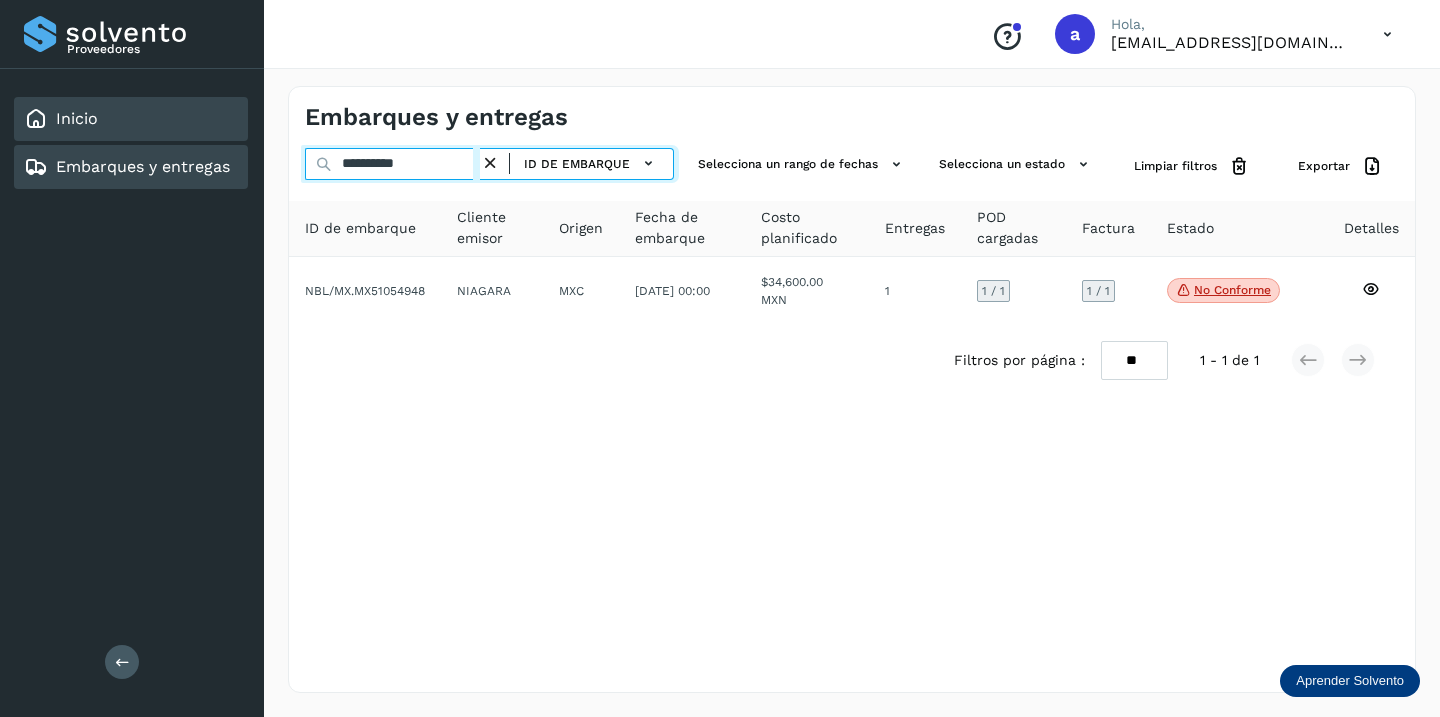 paste 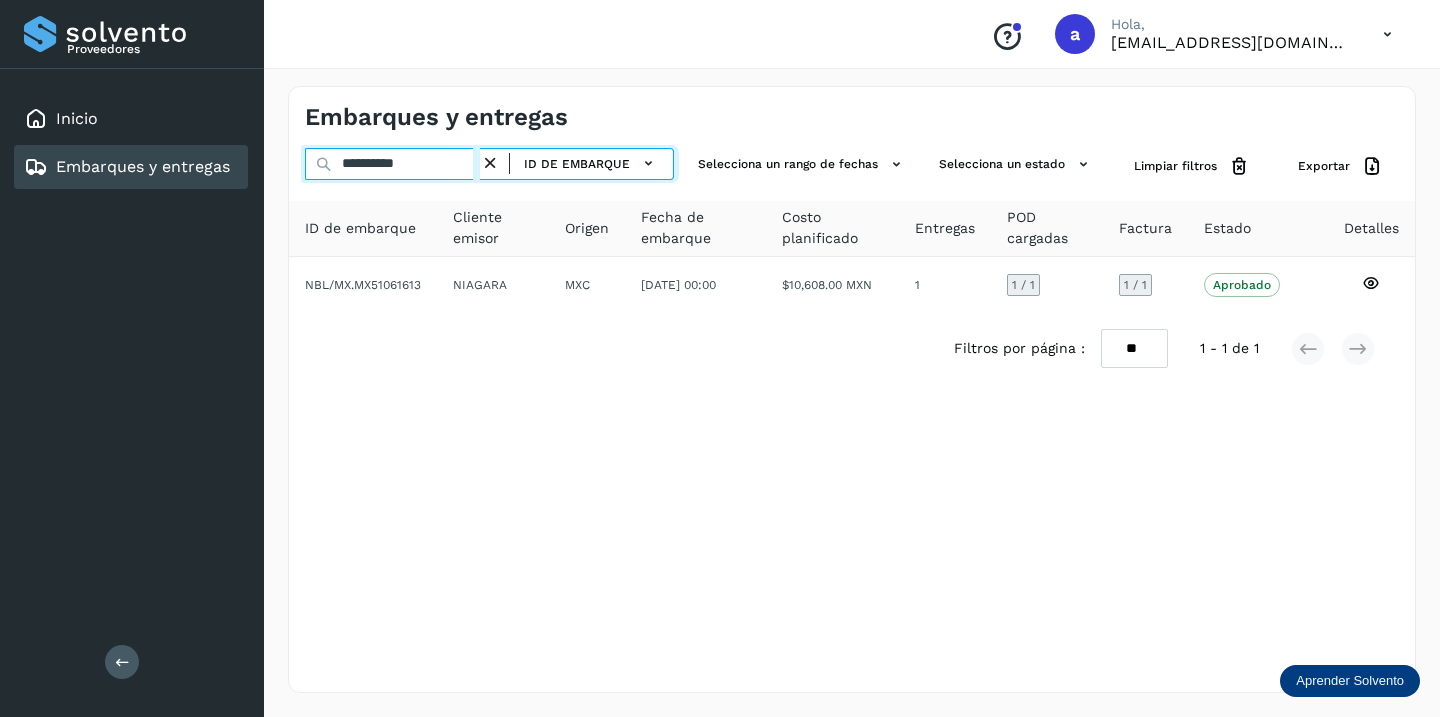 drag, startPoint x: 447, startPoint y: 166, endPoint x: 209, endPoint y: 161, distance: 238.05252 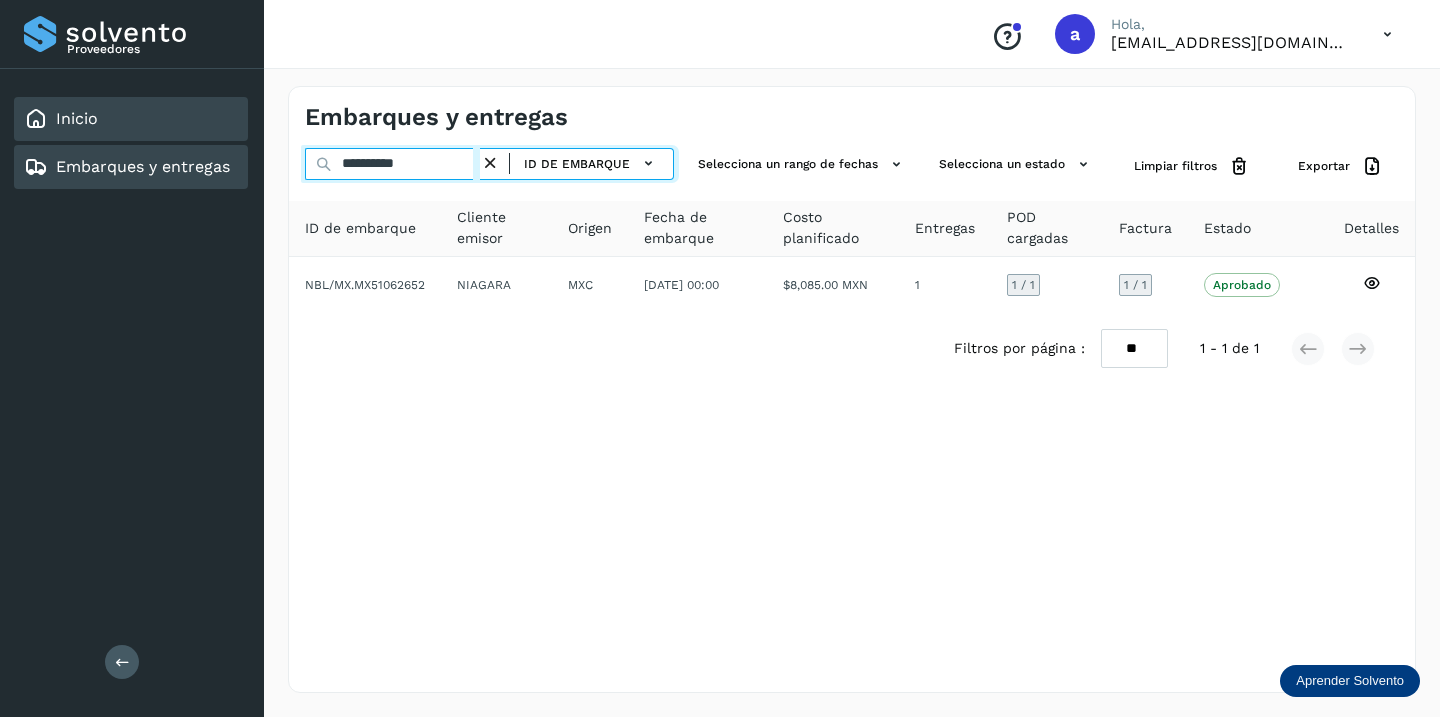 drag, startPoint x: 447, startPoint y: 164, endPoint x: 203, endPoint y: 136, distance: 245.6013 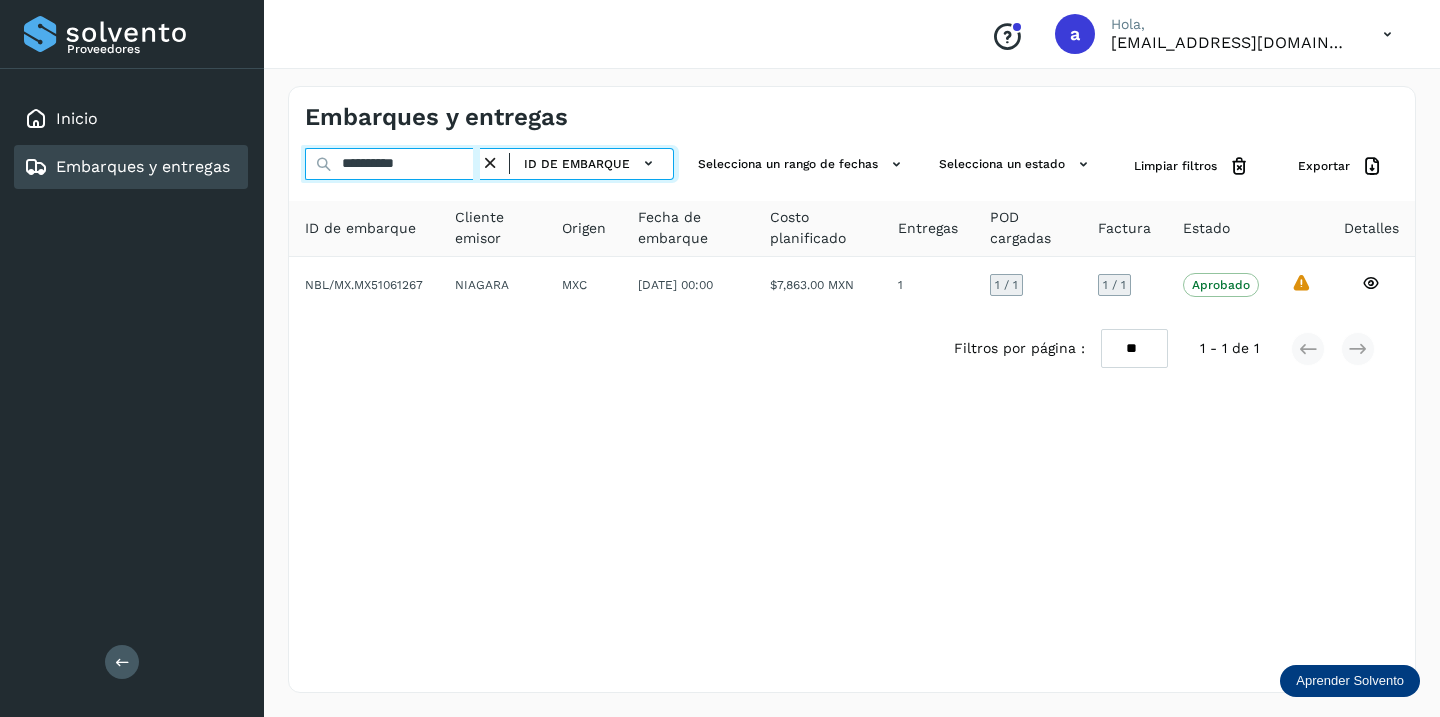 drag, startPoint x: 441, startPoint y: 163, endPoint x: 240, endPoint y: 149, distance: 201.48697 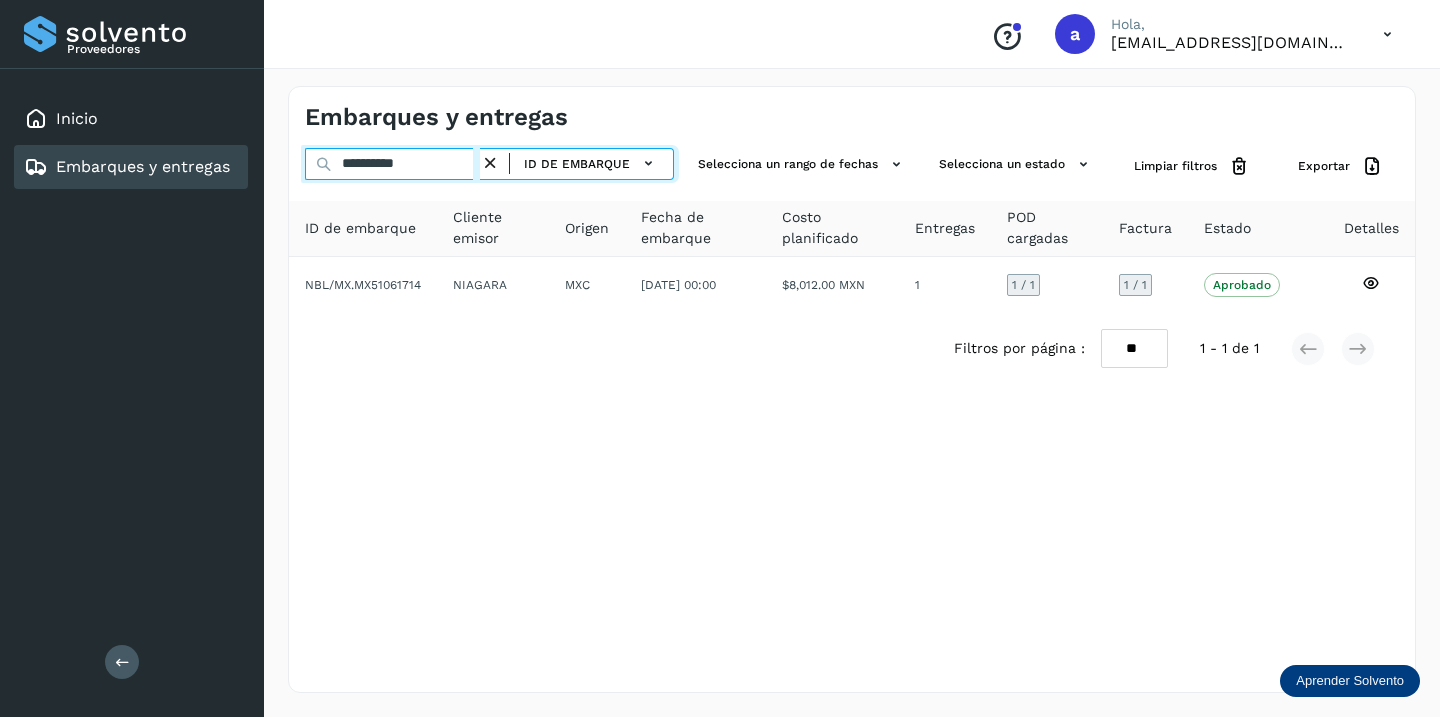 type on "**********" 